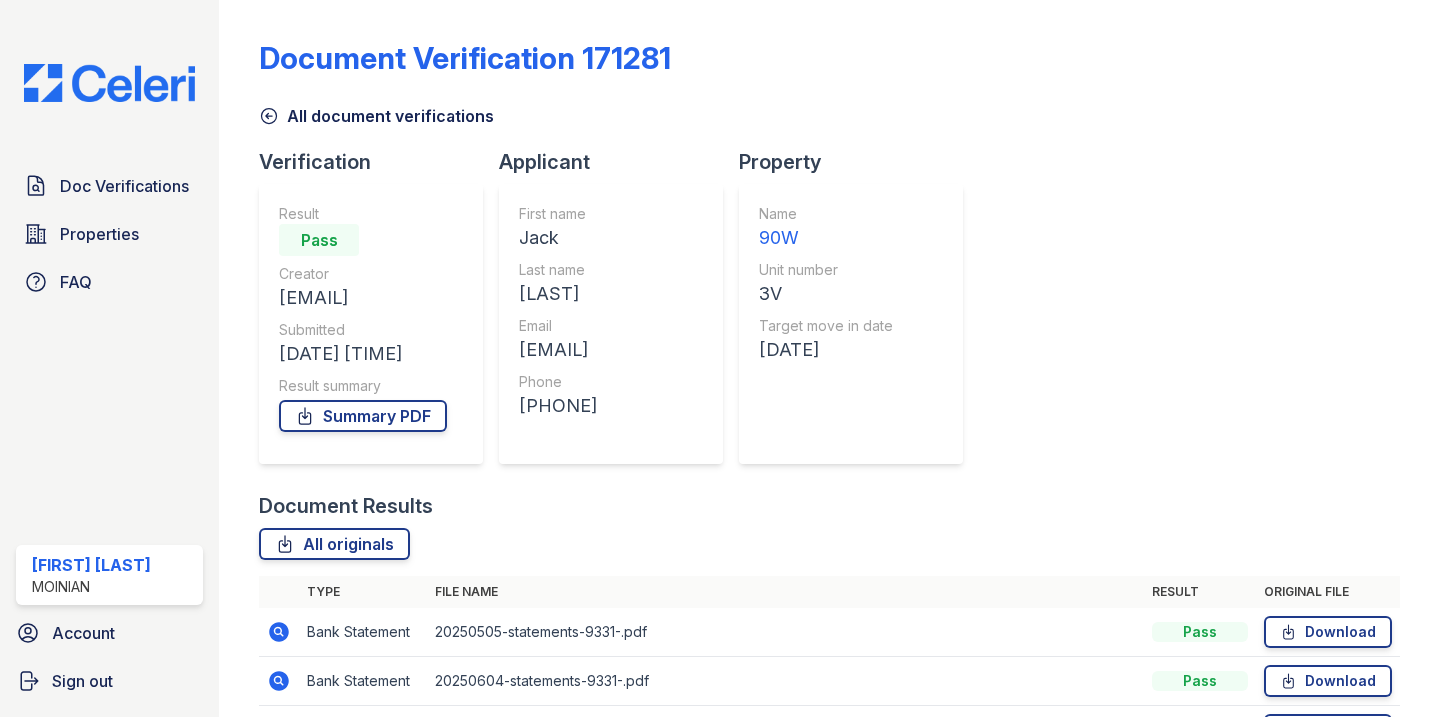 scroll, scrollTop: 0, scrollLeft: 0, axis: both 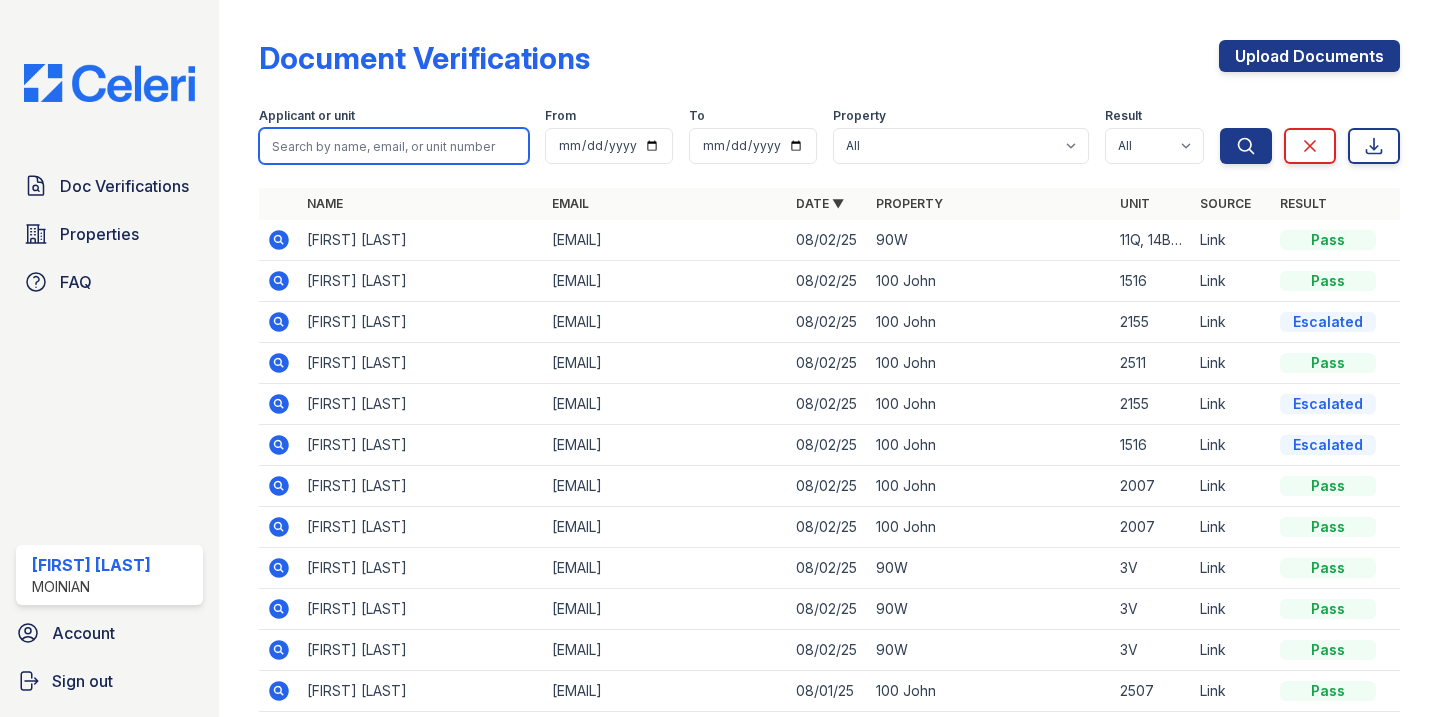 click at bounding box center (394, 146) 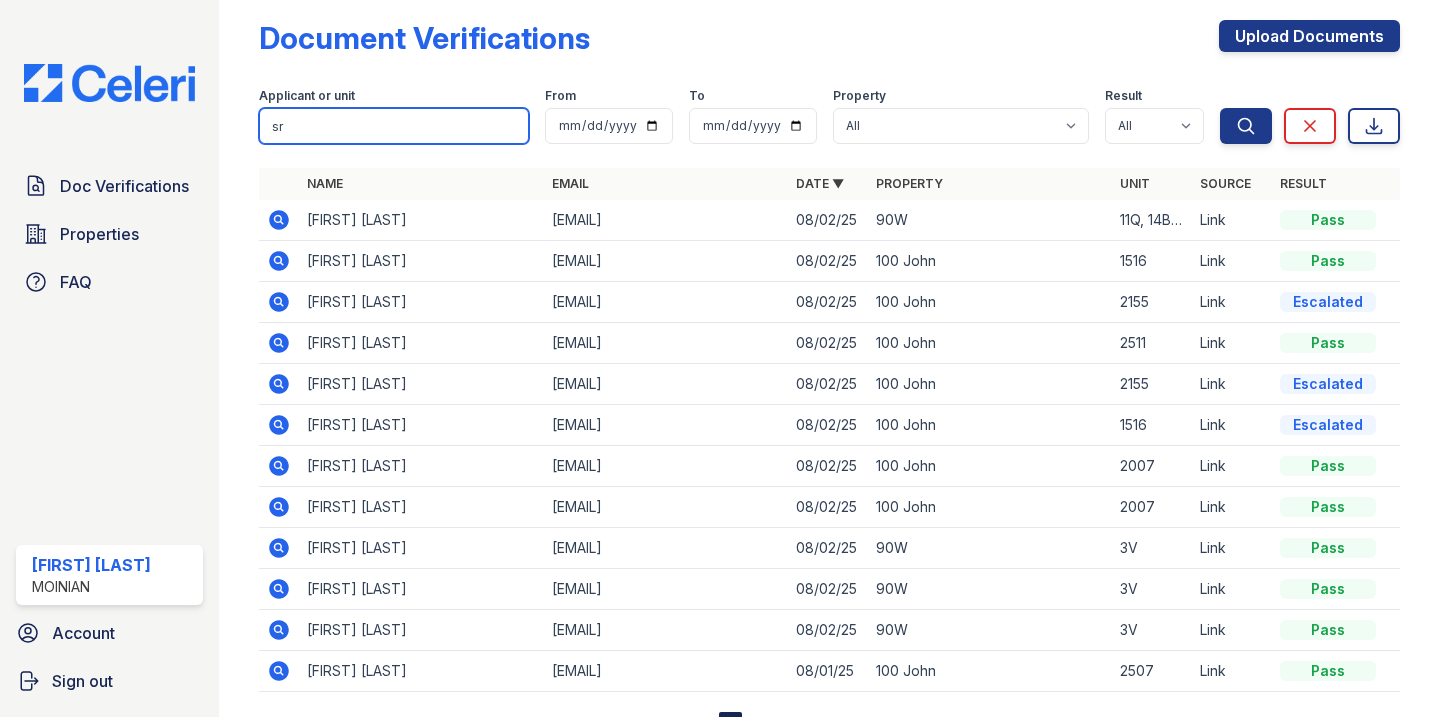 scroll, scrollTop: 26, scrollLeft: 0, axis: vertical 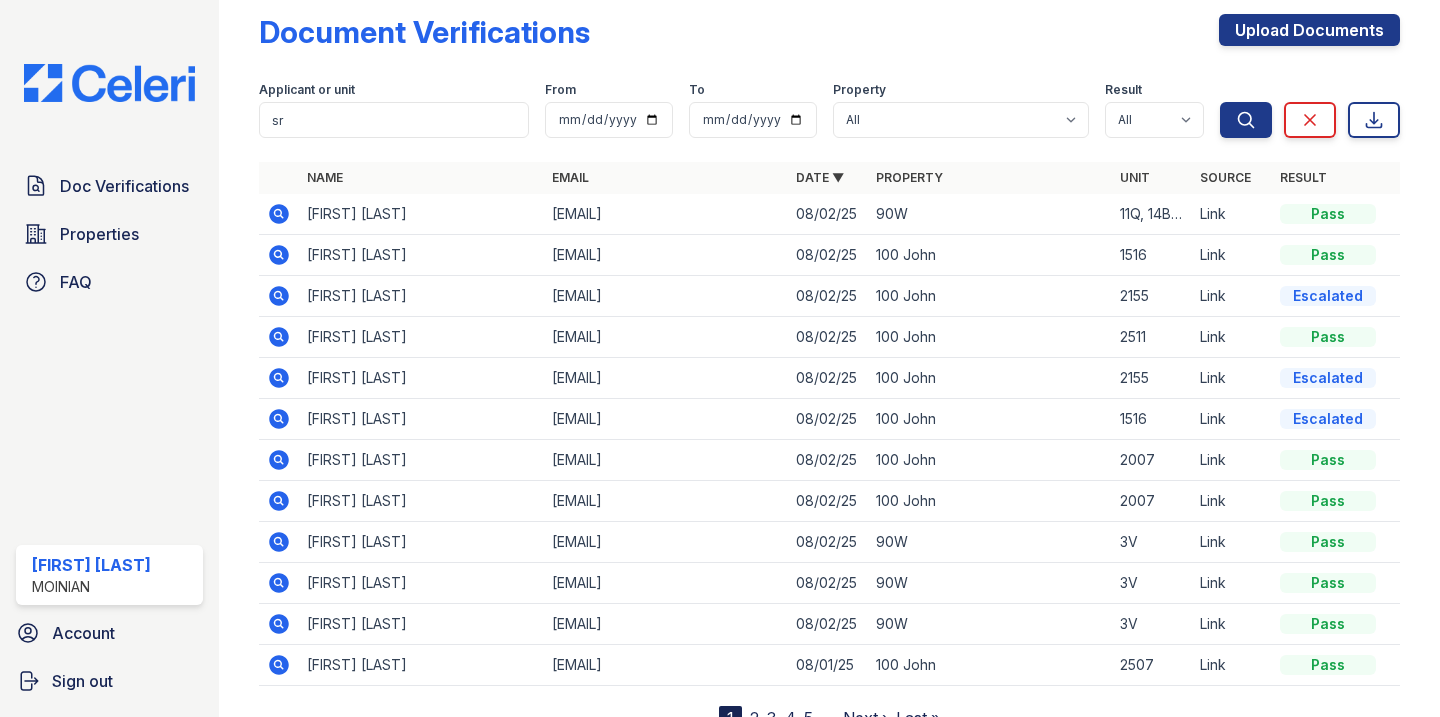 click 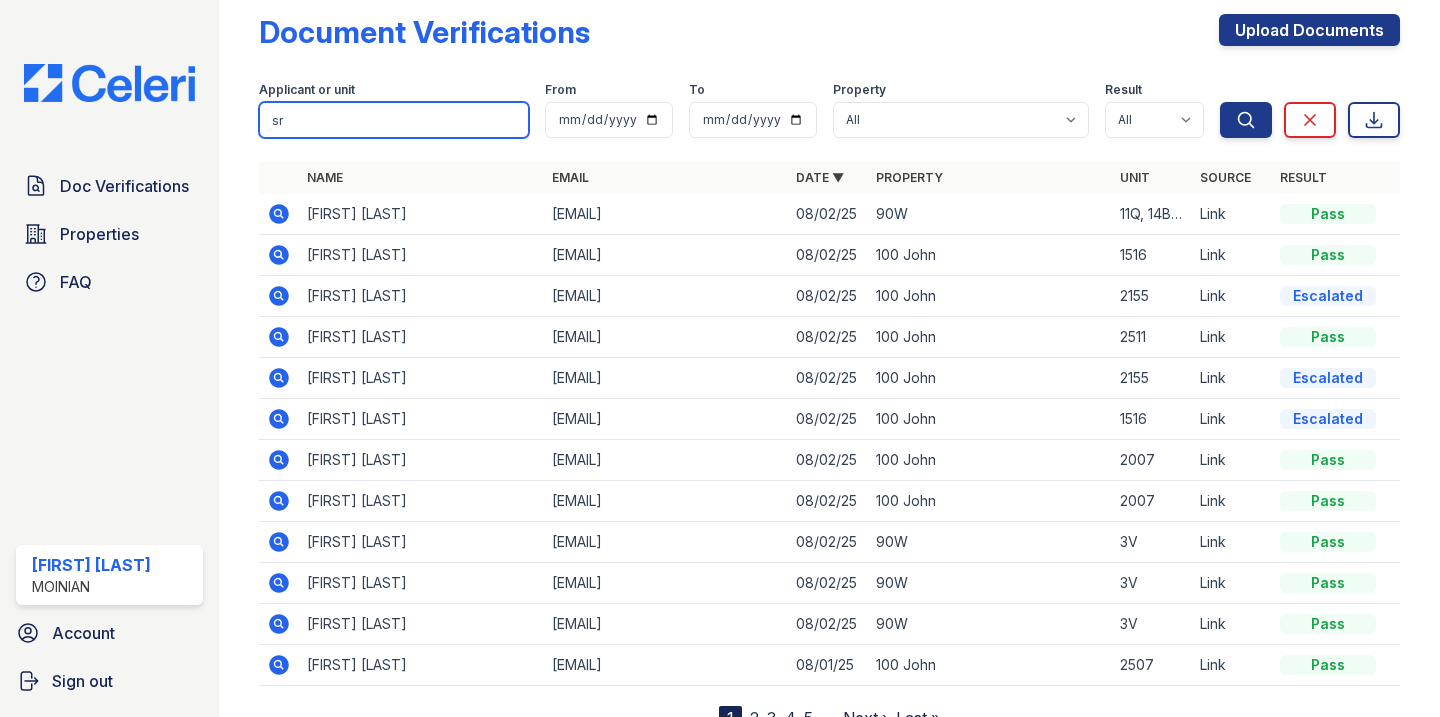 click on "sr" at bounding box center (394, 120) 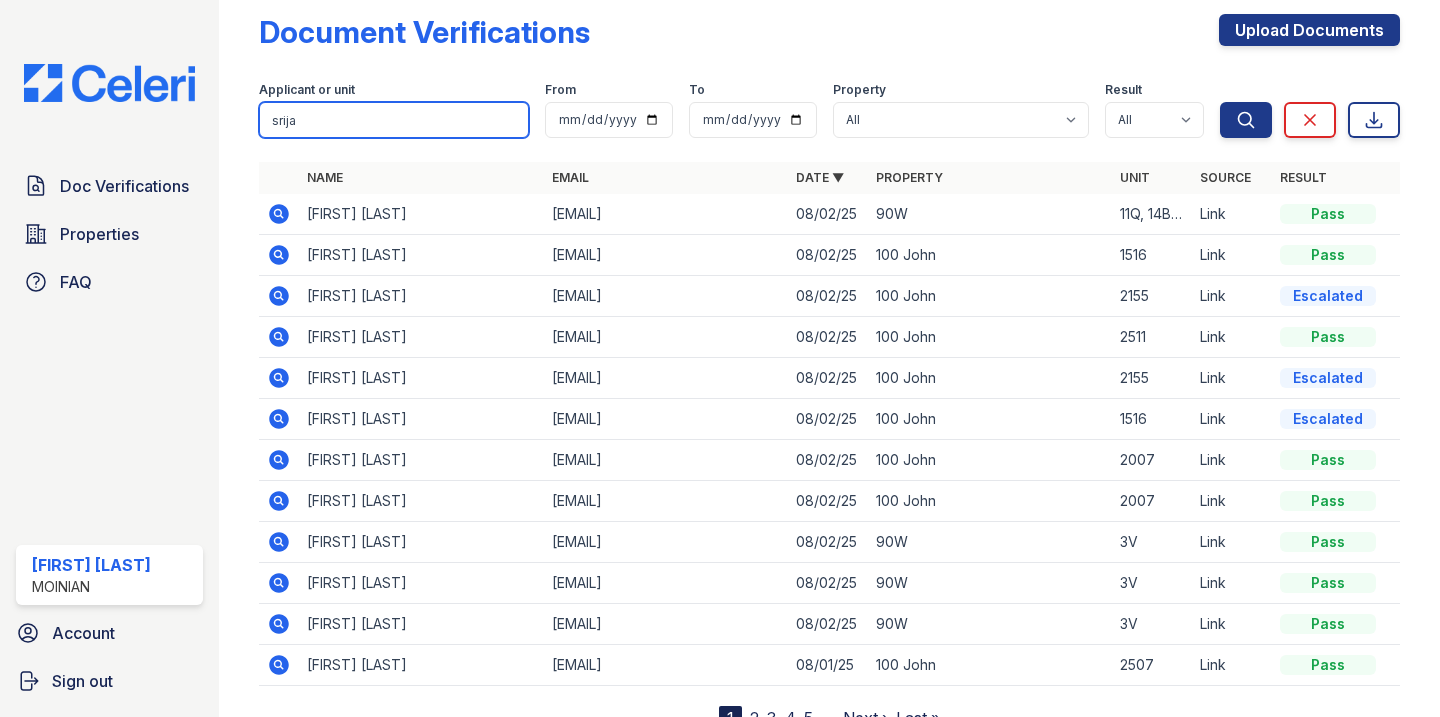 type on "srija" 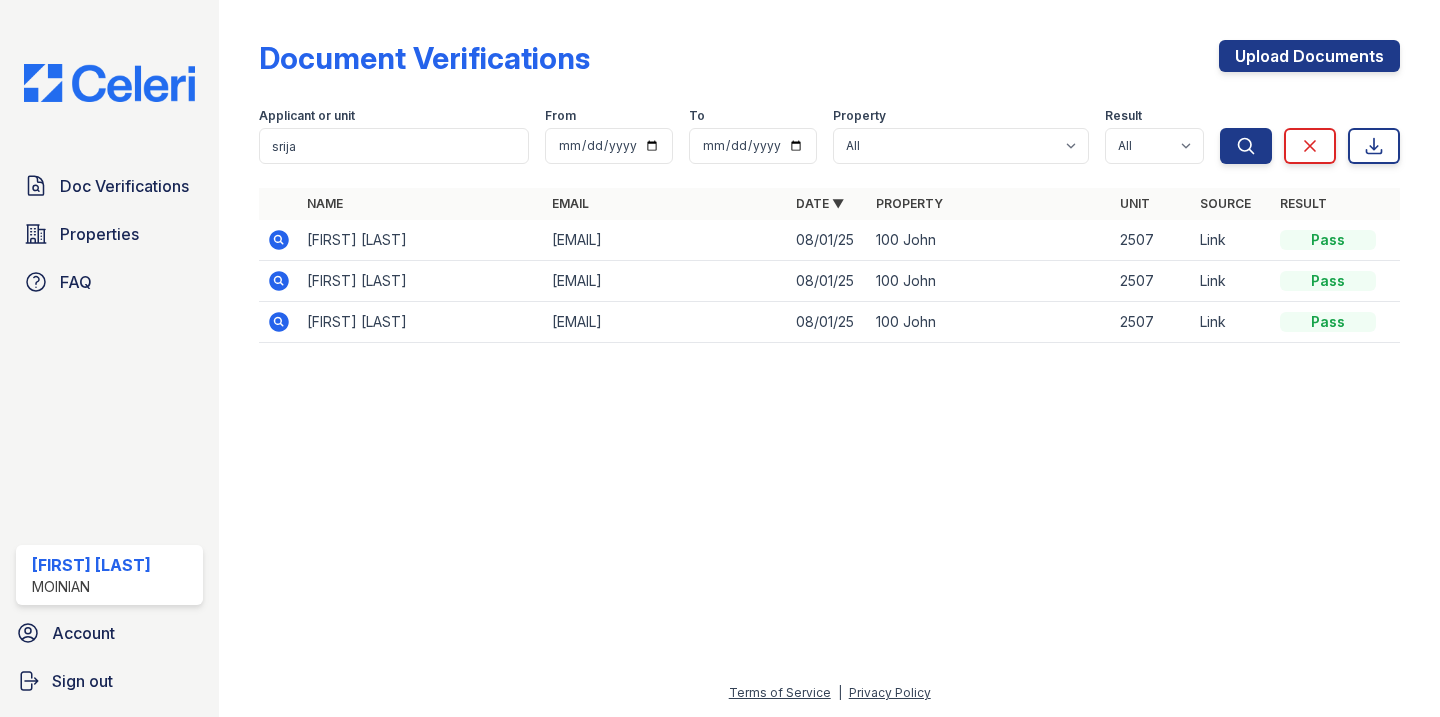 click 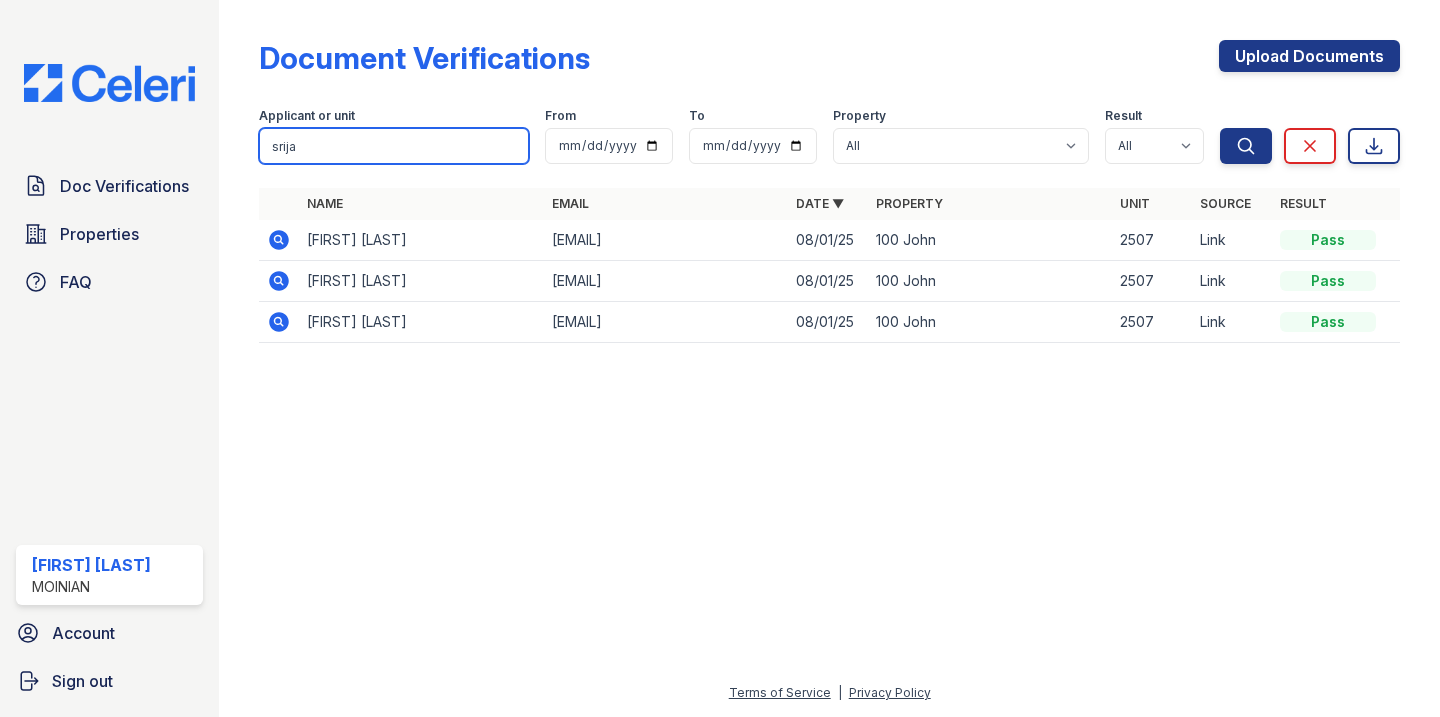 click on "srija" at bounding box center (394, 146) 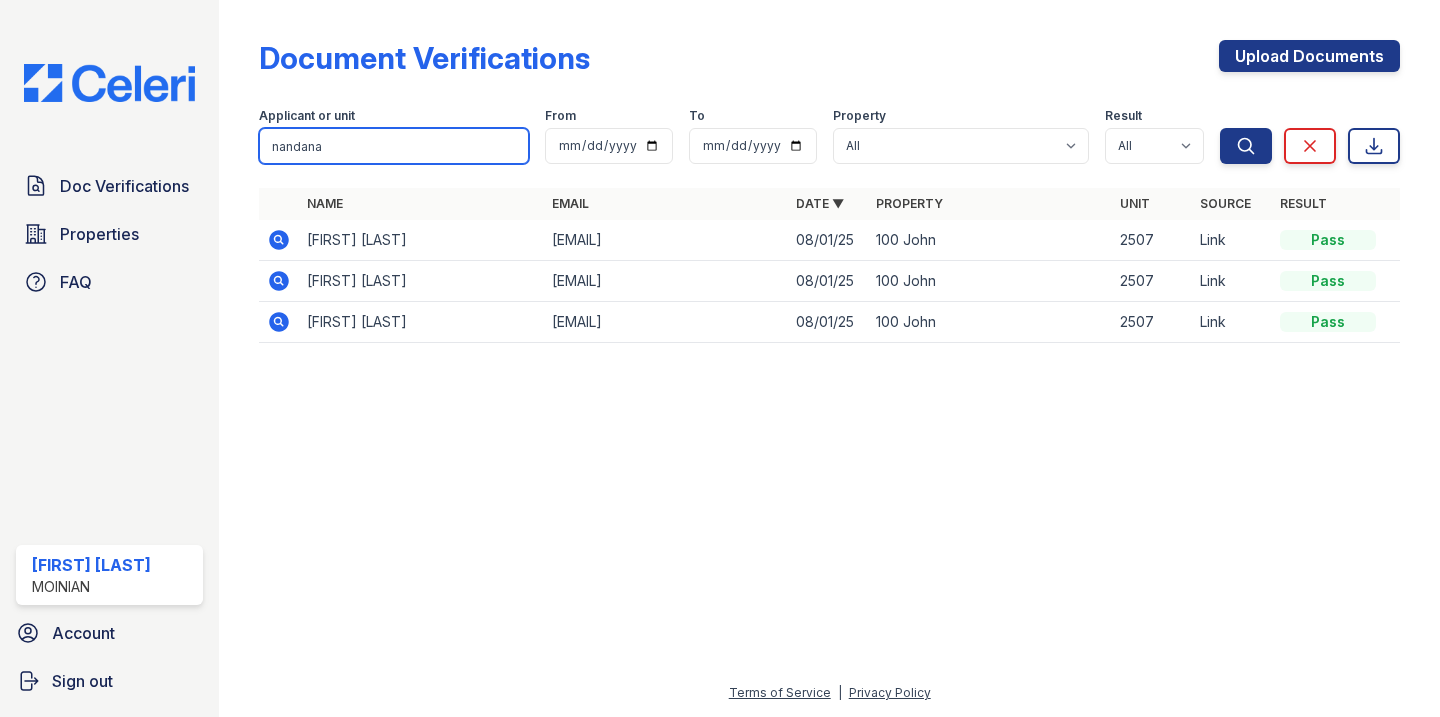 type on "nandana" 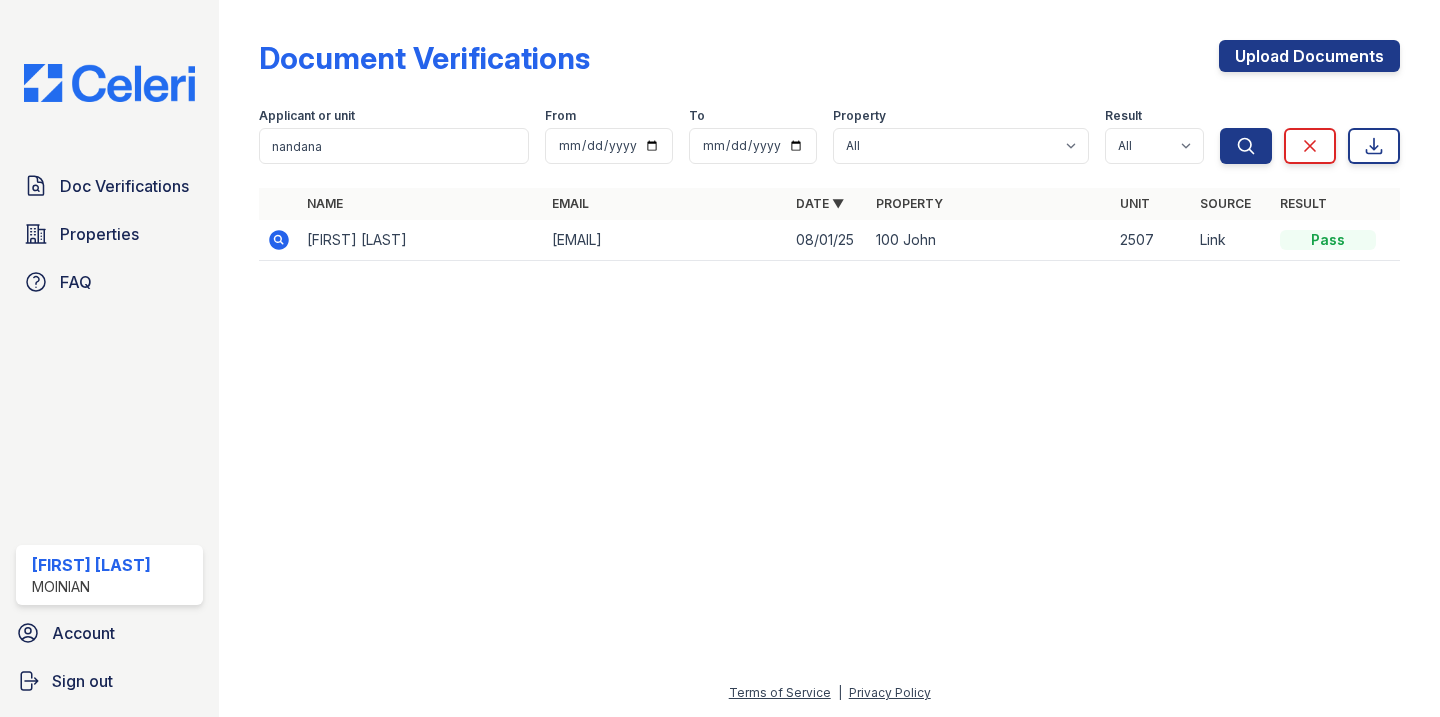 click 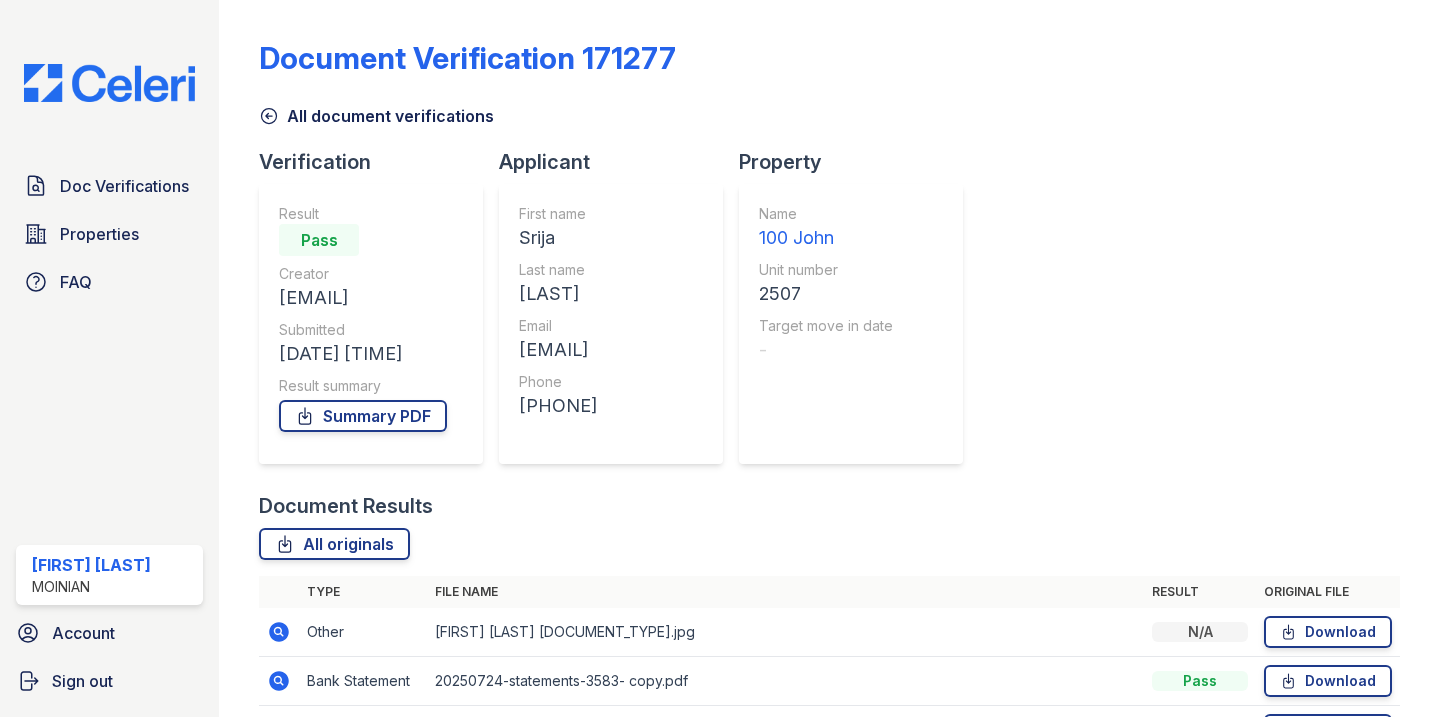 scroll, scrollTop: 0, scrollLeft: 0, axis: both 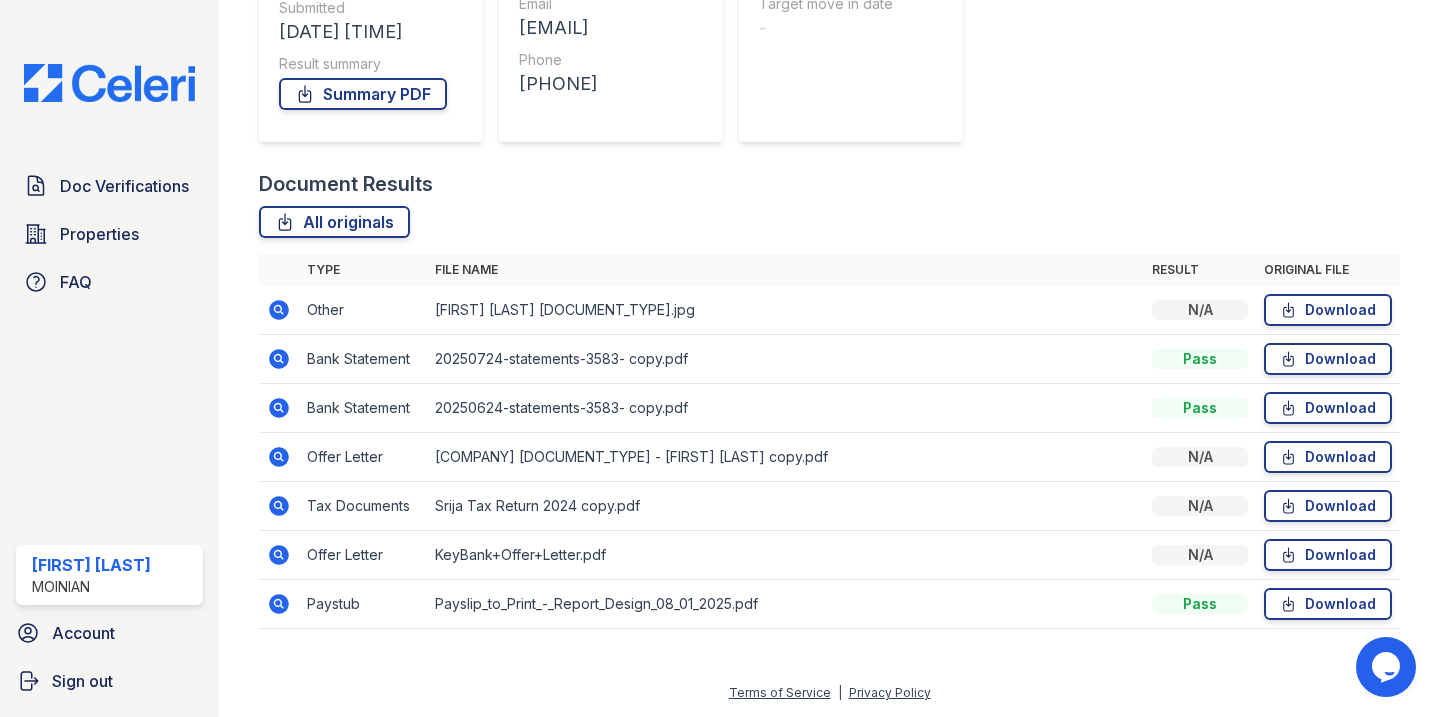 click 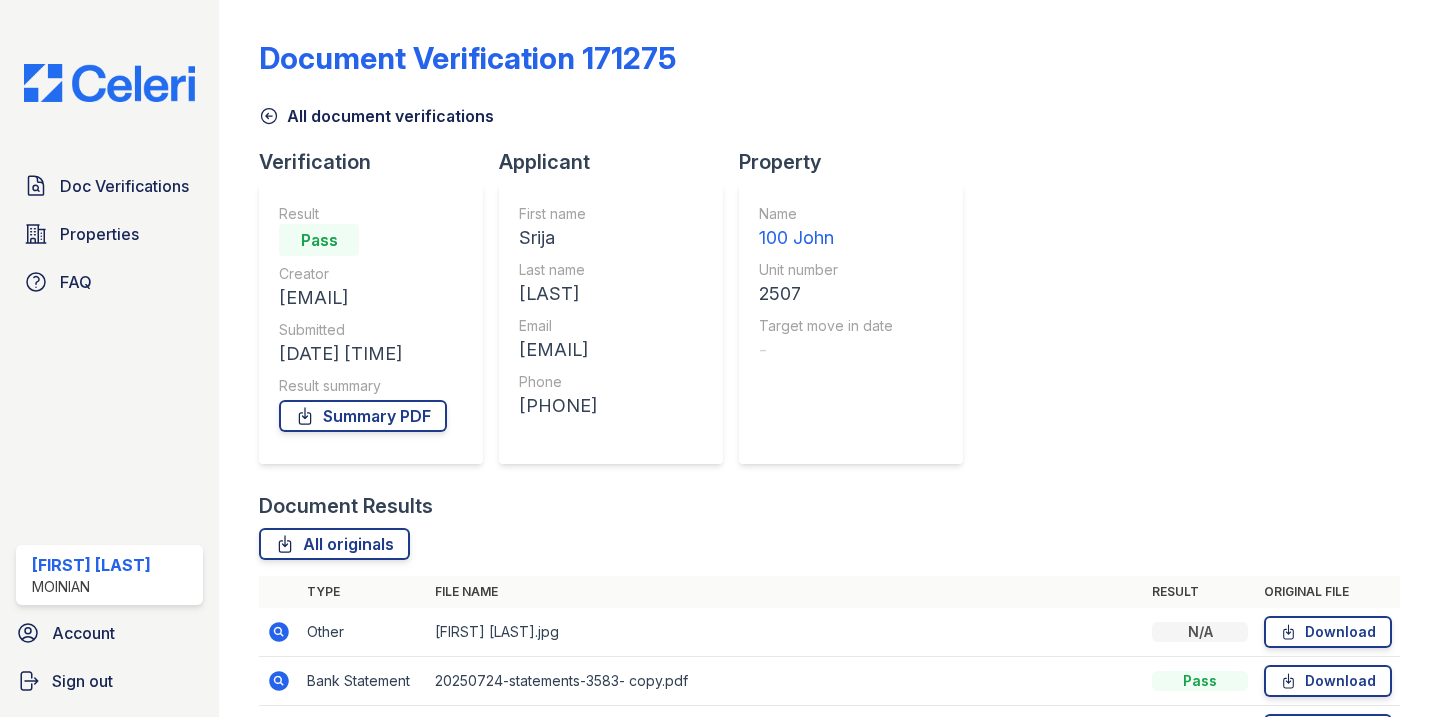 scroll, scrollTop: 0, scrollLeft: 0, axis: both 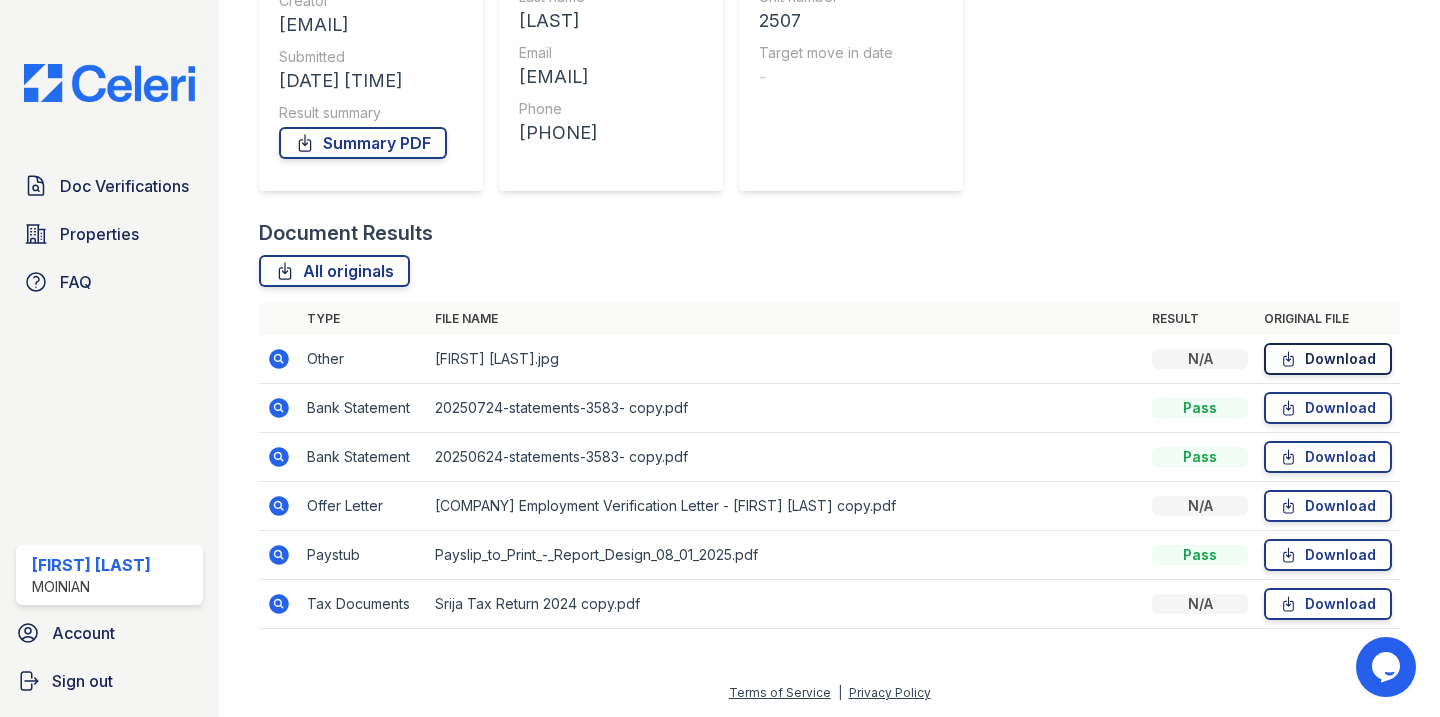 click on "Download" at bounding box center (1328, 359) 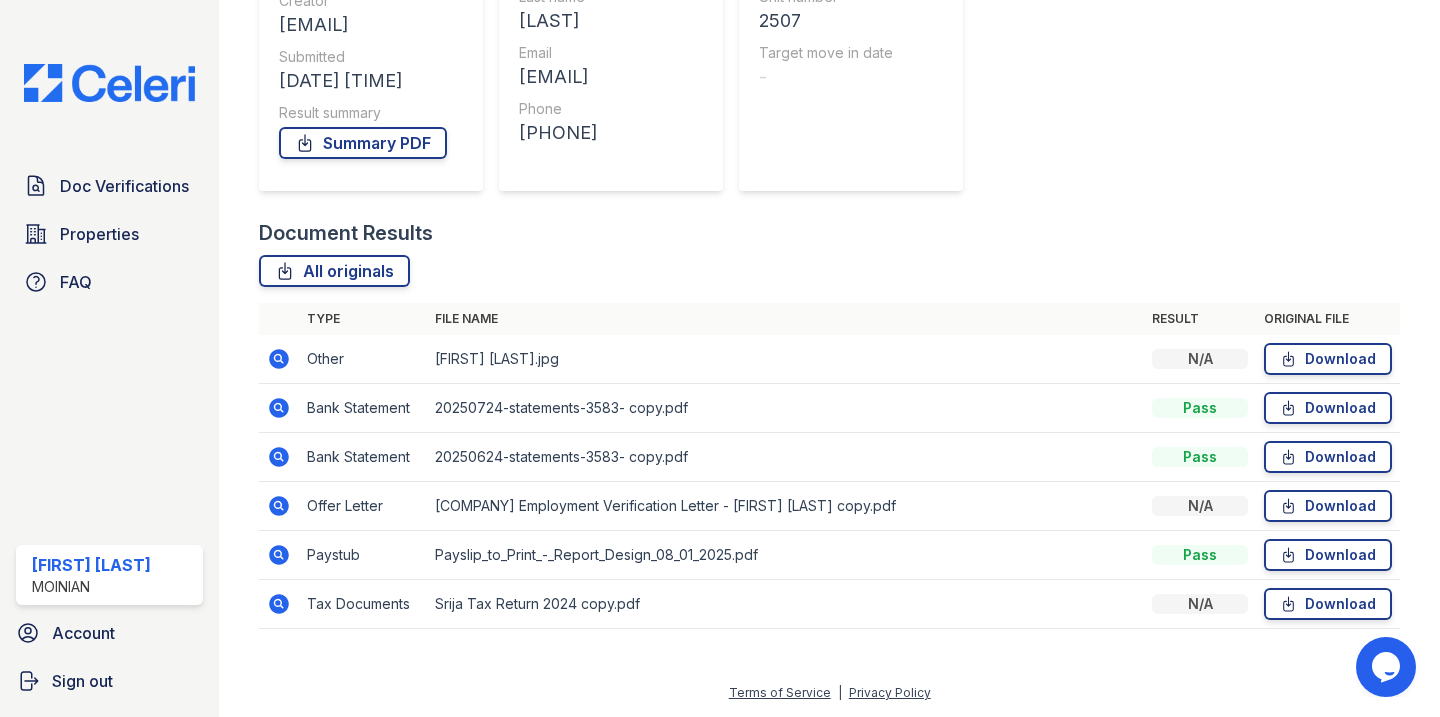 click 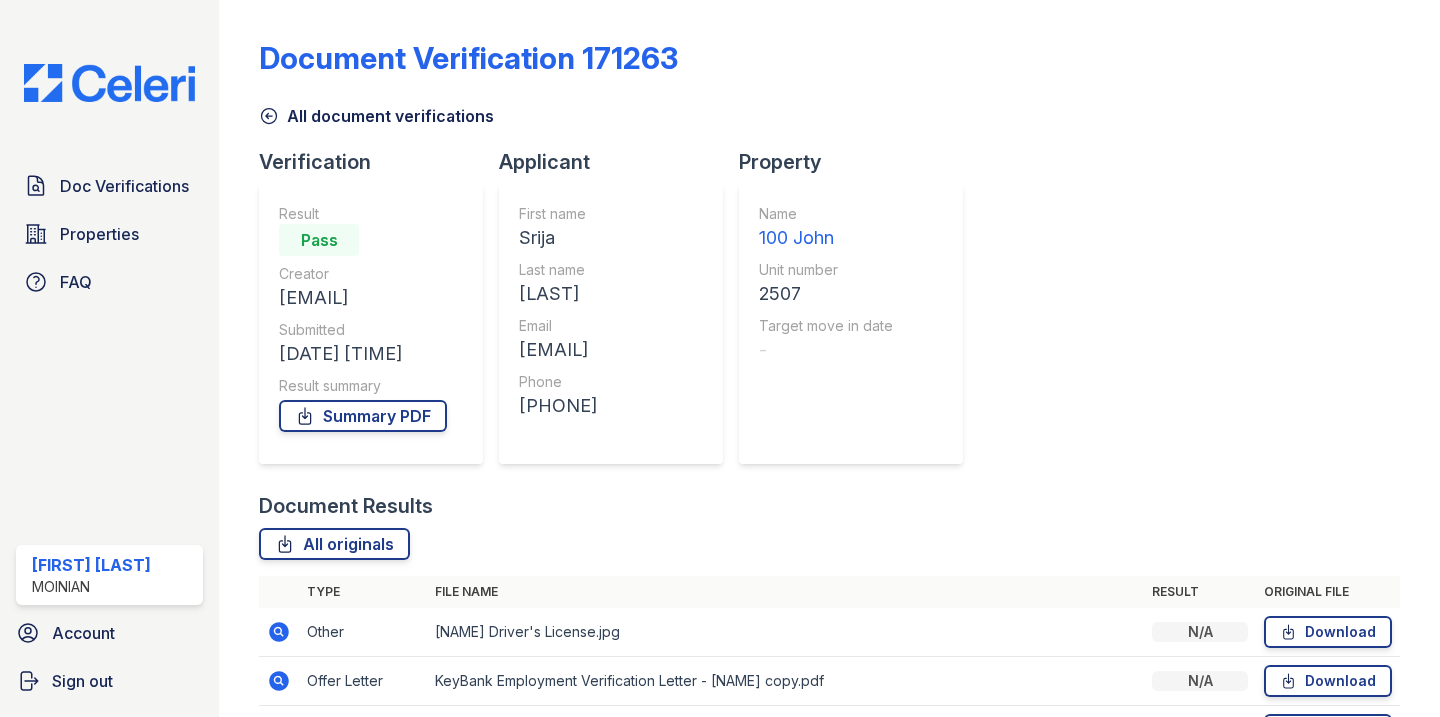 scroll, scrollTop: 0, scrollLeft: 0, axis: both 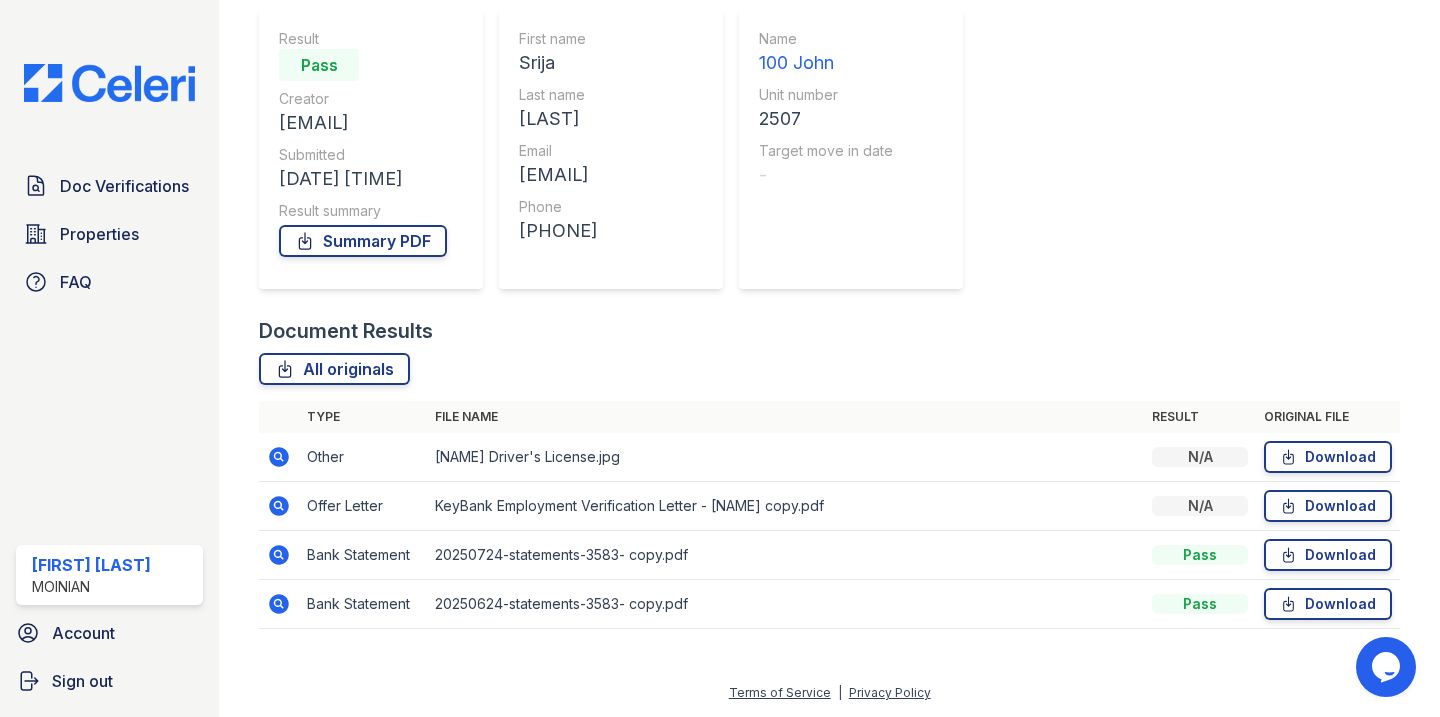 click 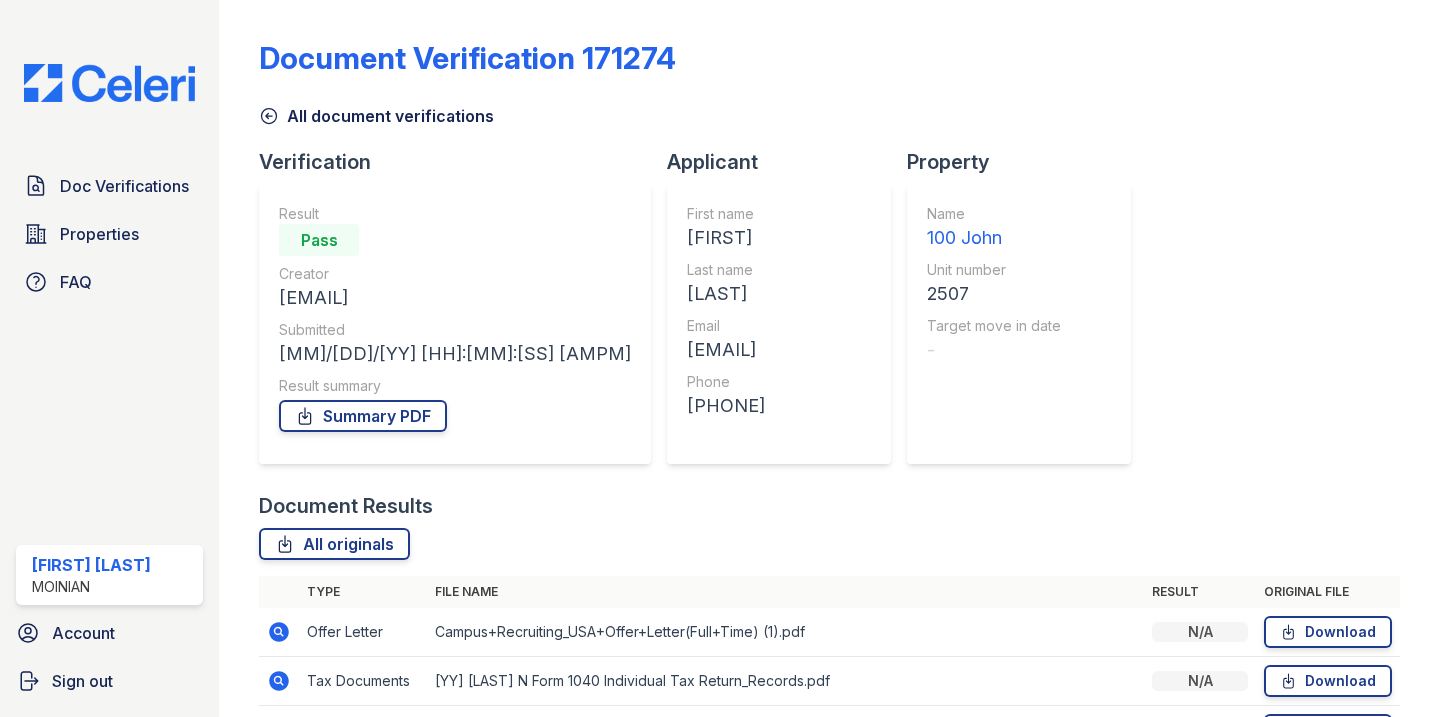 scroll, scrollTop: 0, scrollLeft: 0, axis: both 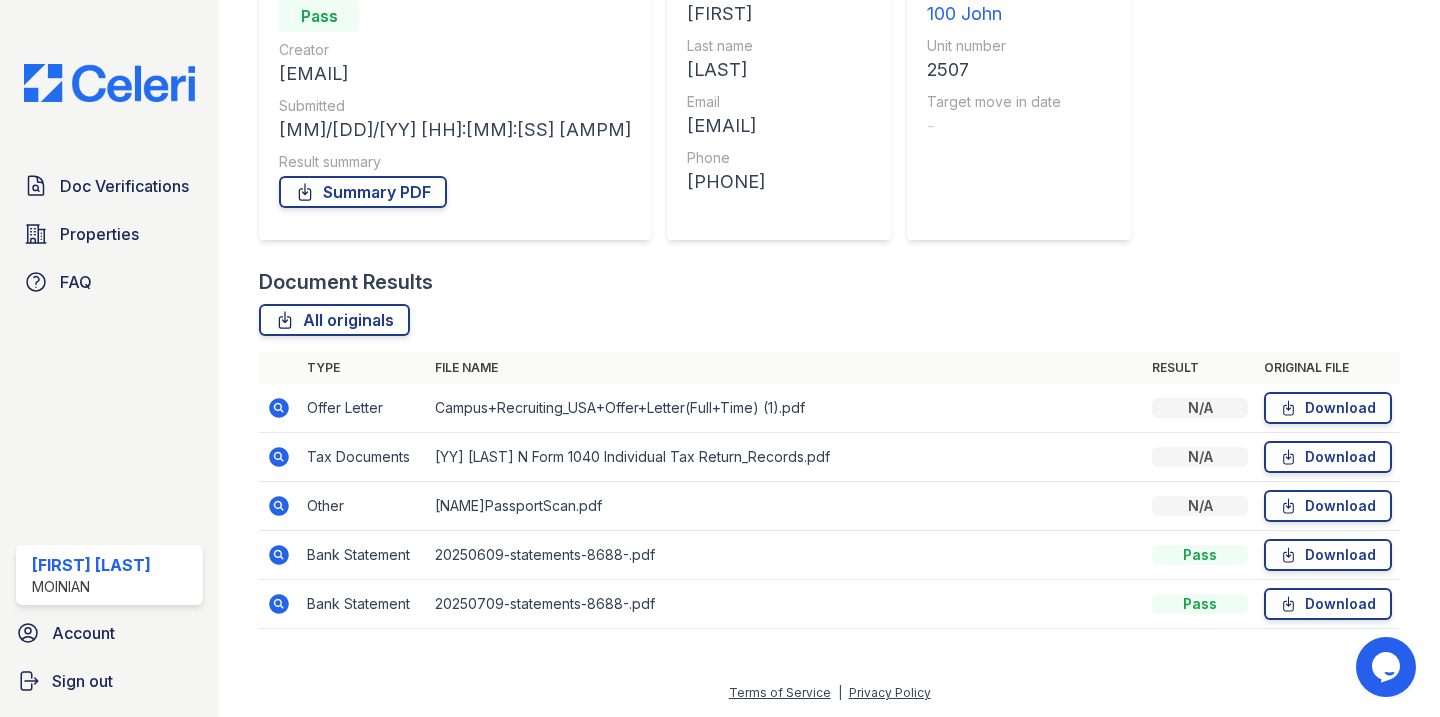 click 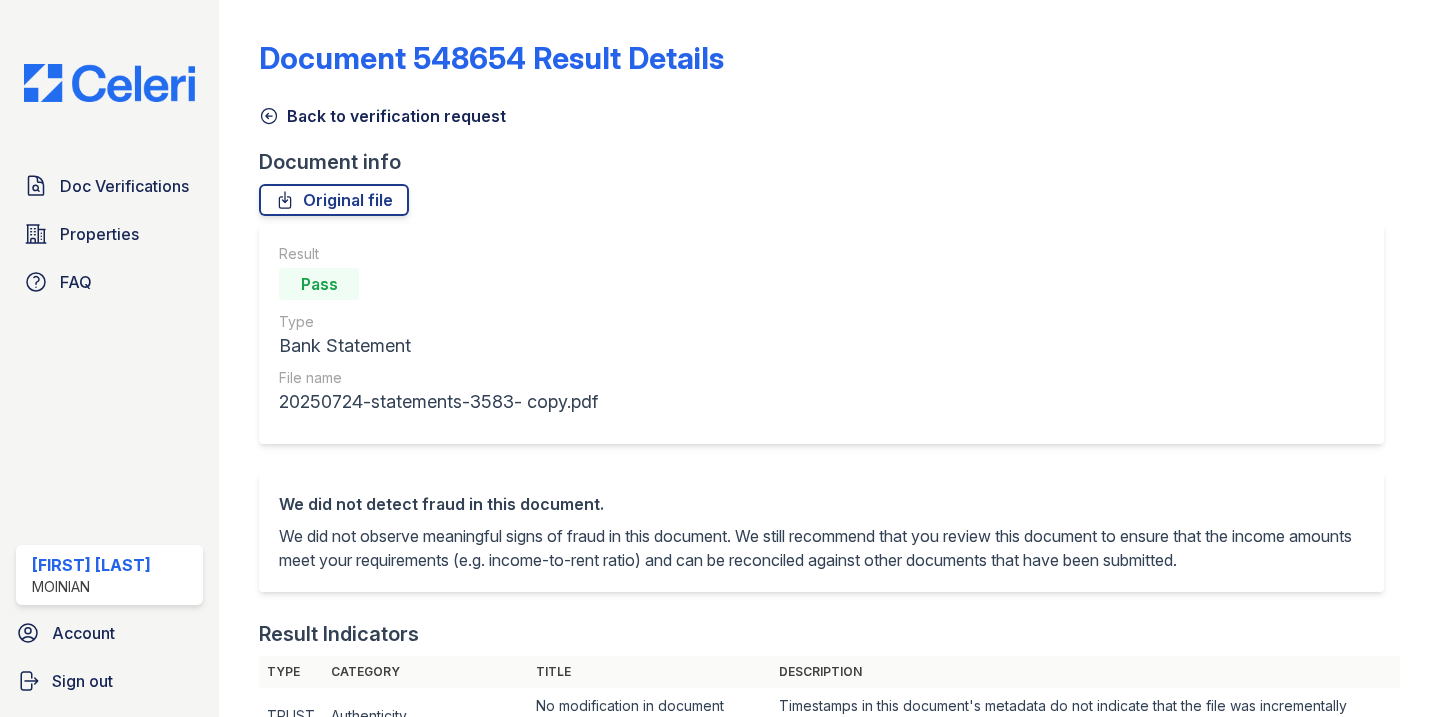 scroll, scrollTop: 0, scrollLeft: 0, axis: both 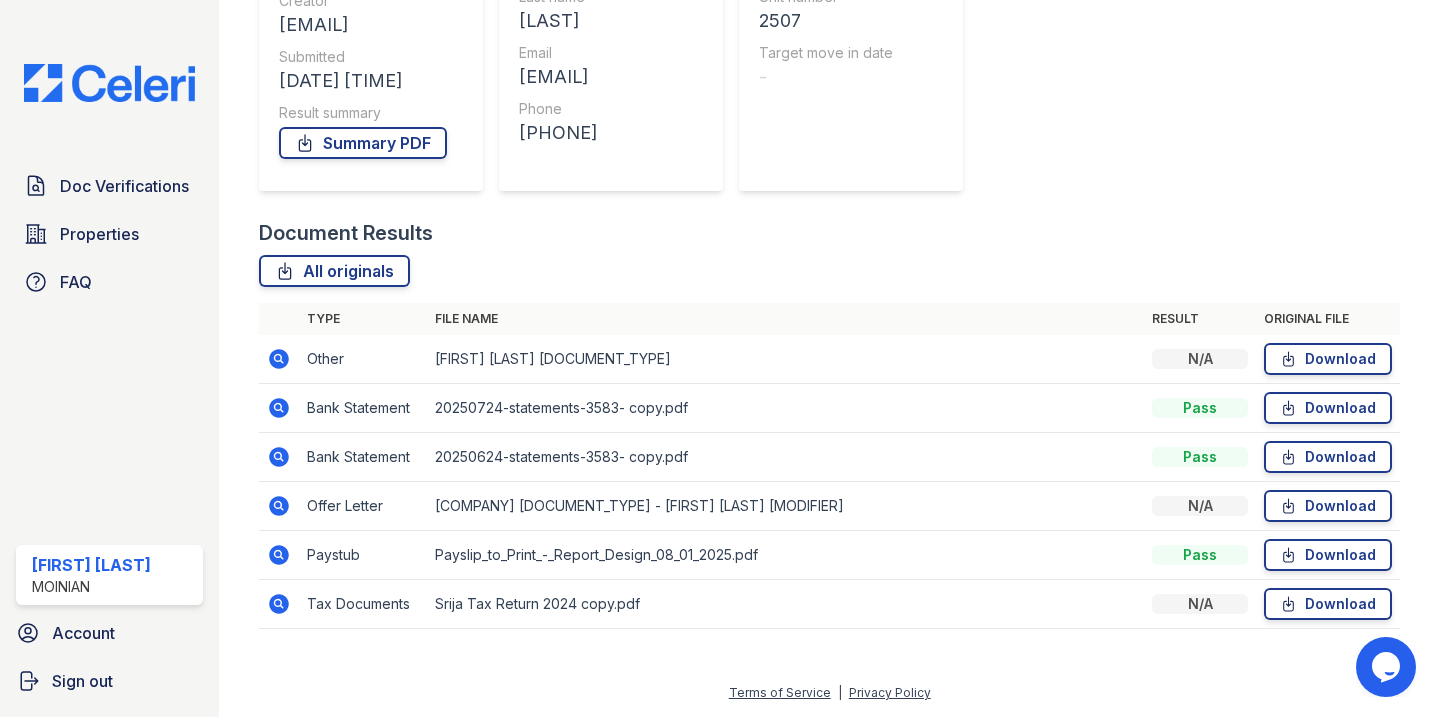 click 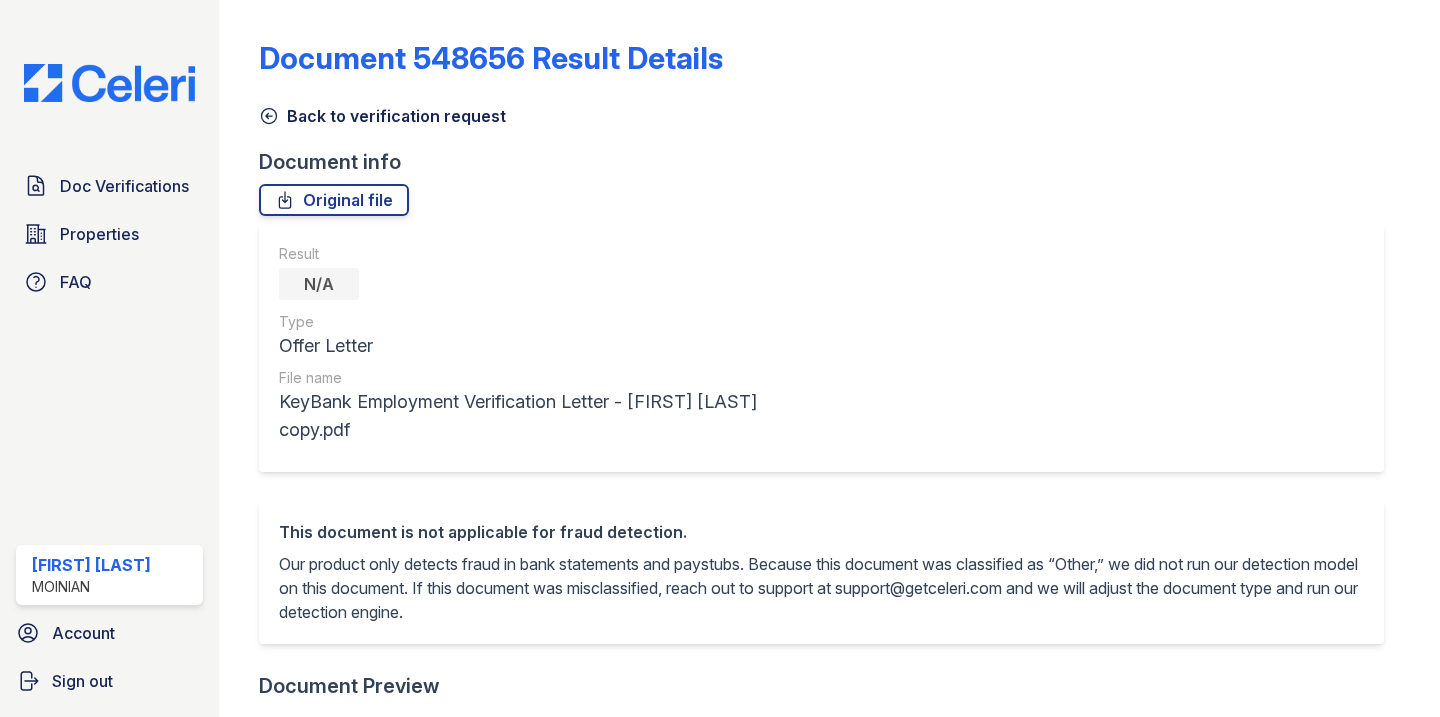 scroll, scrollTop: 0, scrollLeft: 0, axis: both 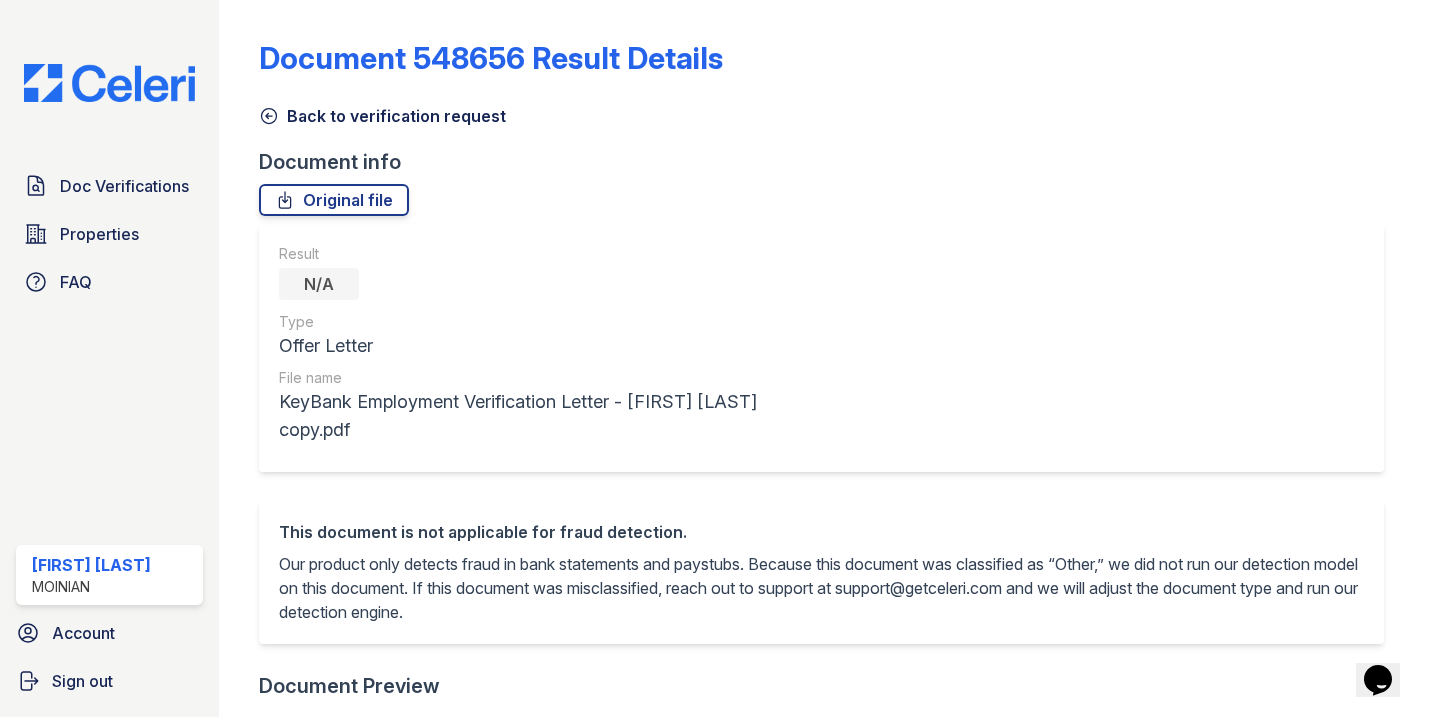 click 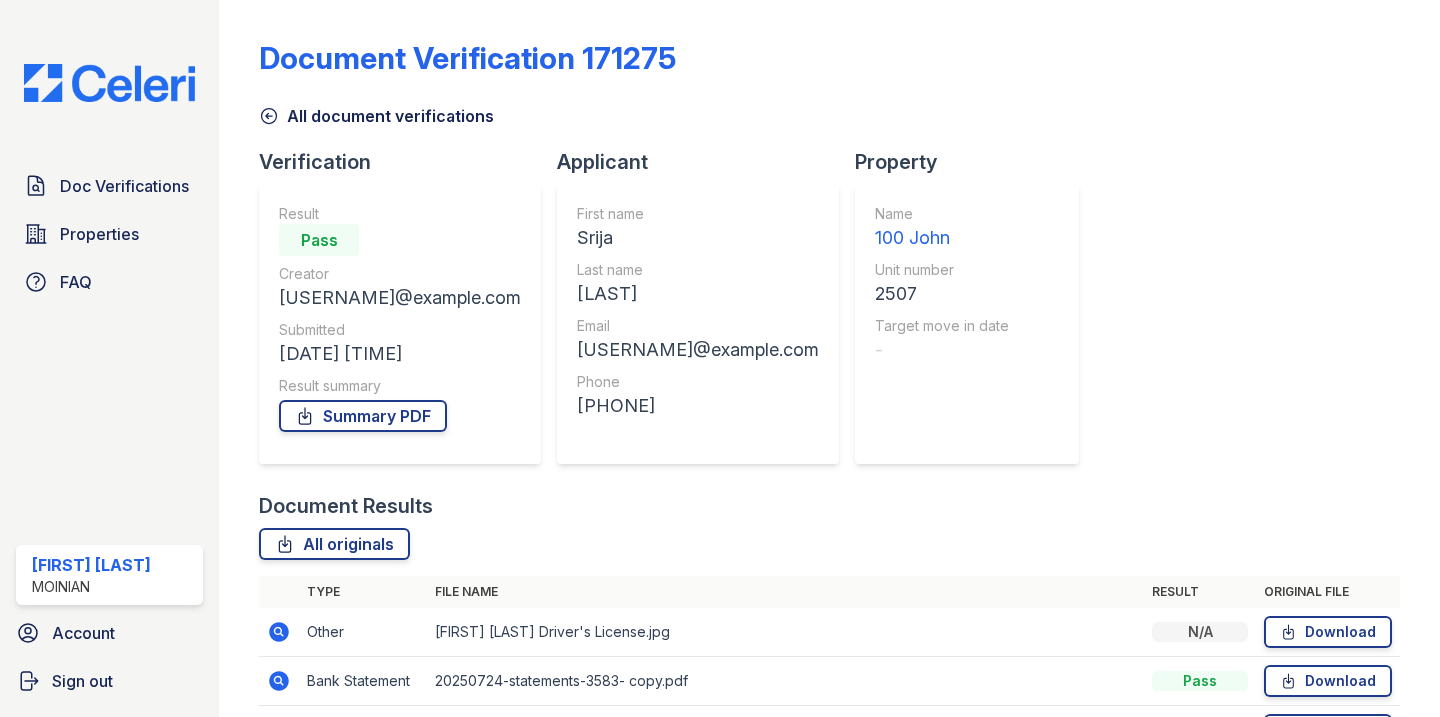 scroll, scrollTop: 273, scrollLeft: 0, axis: vertical 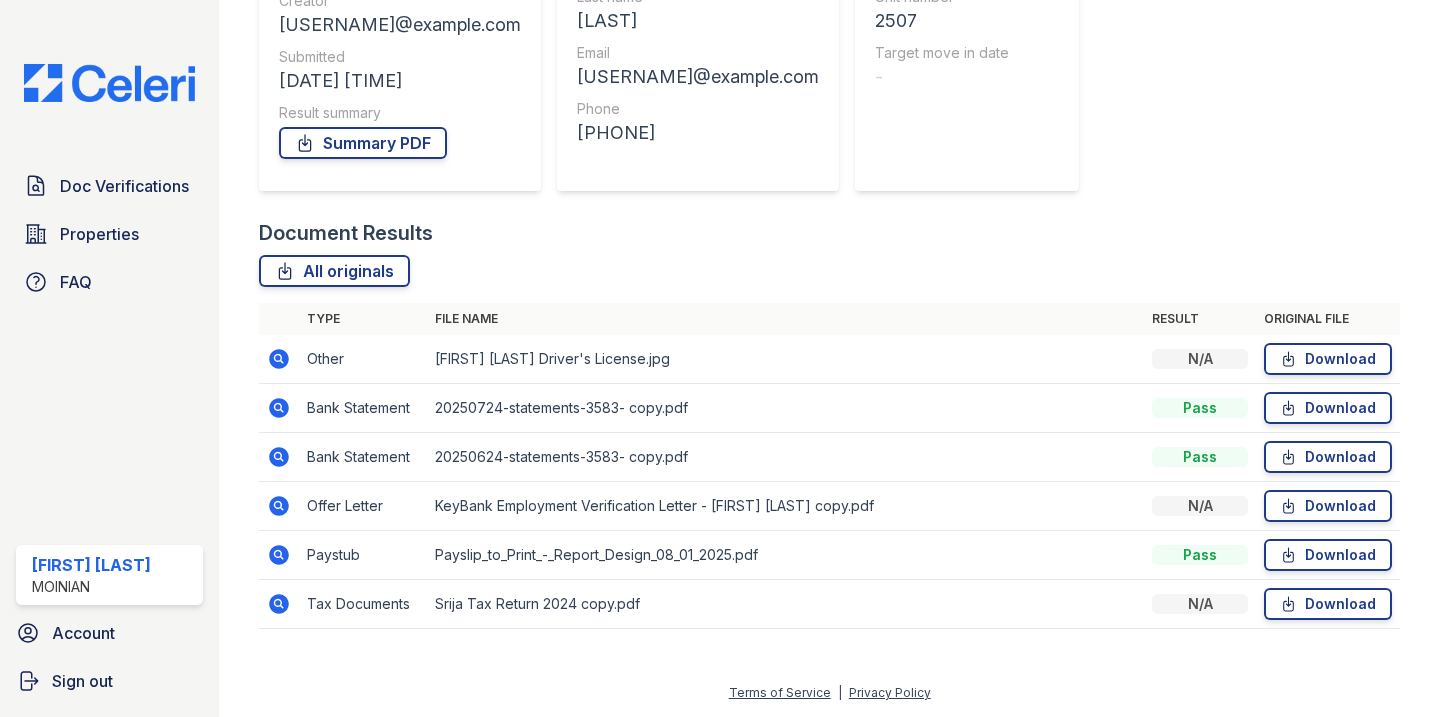 click 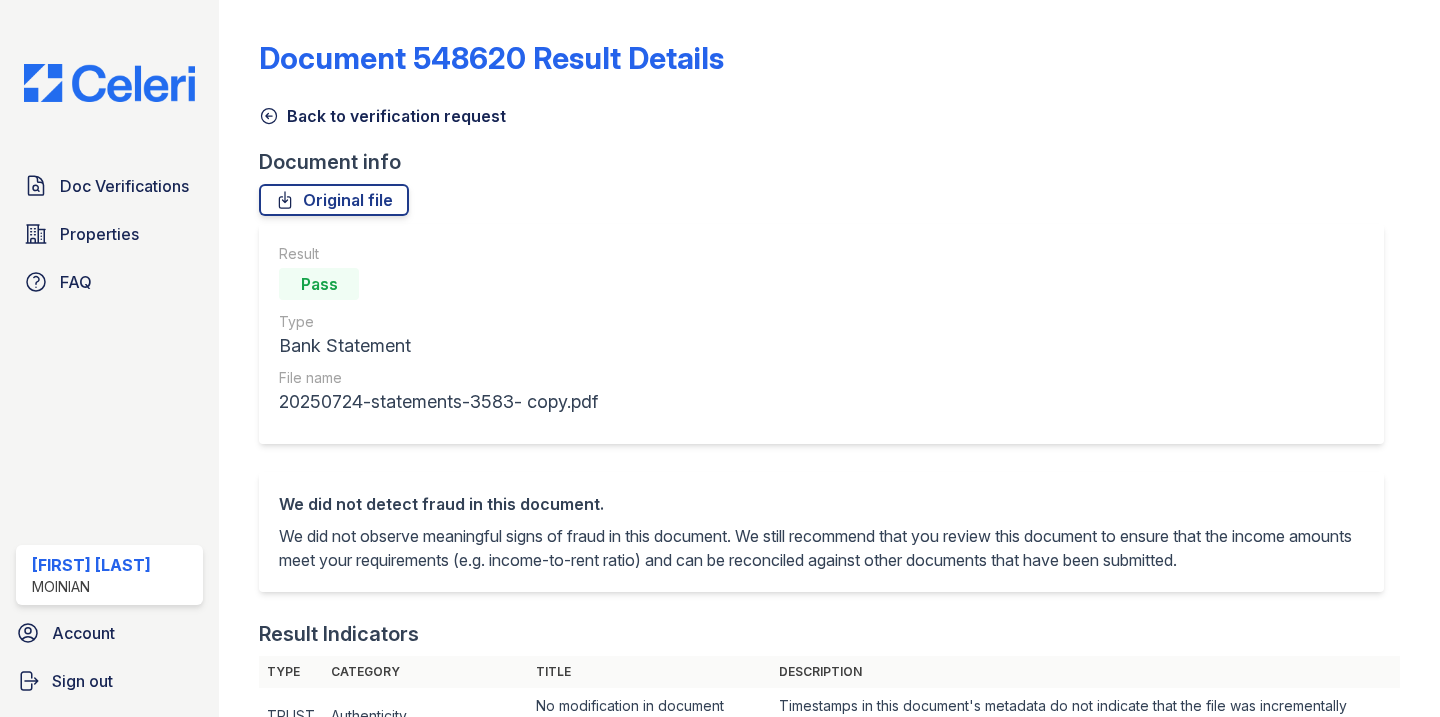 scroll, scrollTop: 0, scrollLeft: 0, axis: both 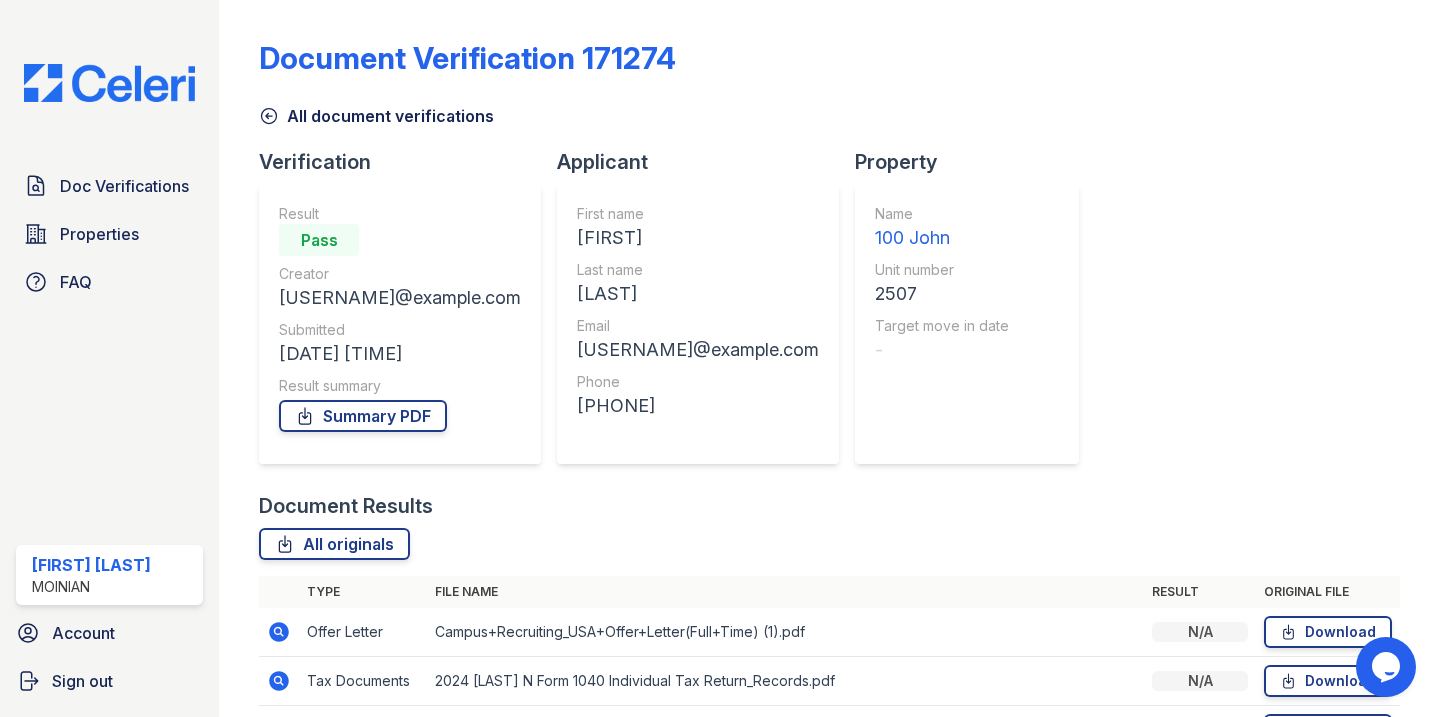 click 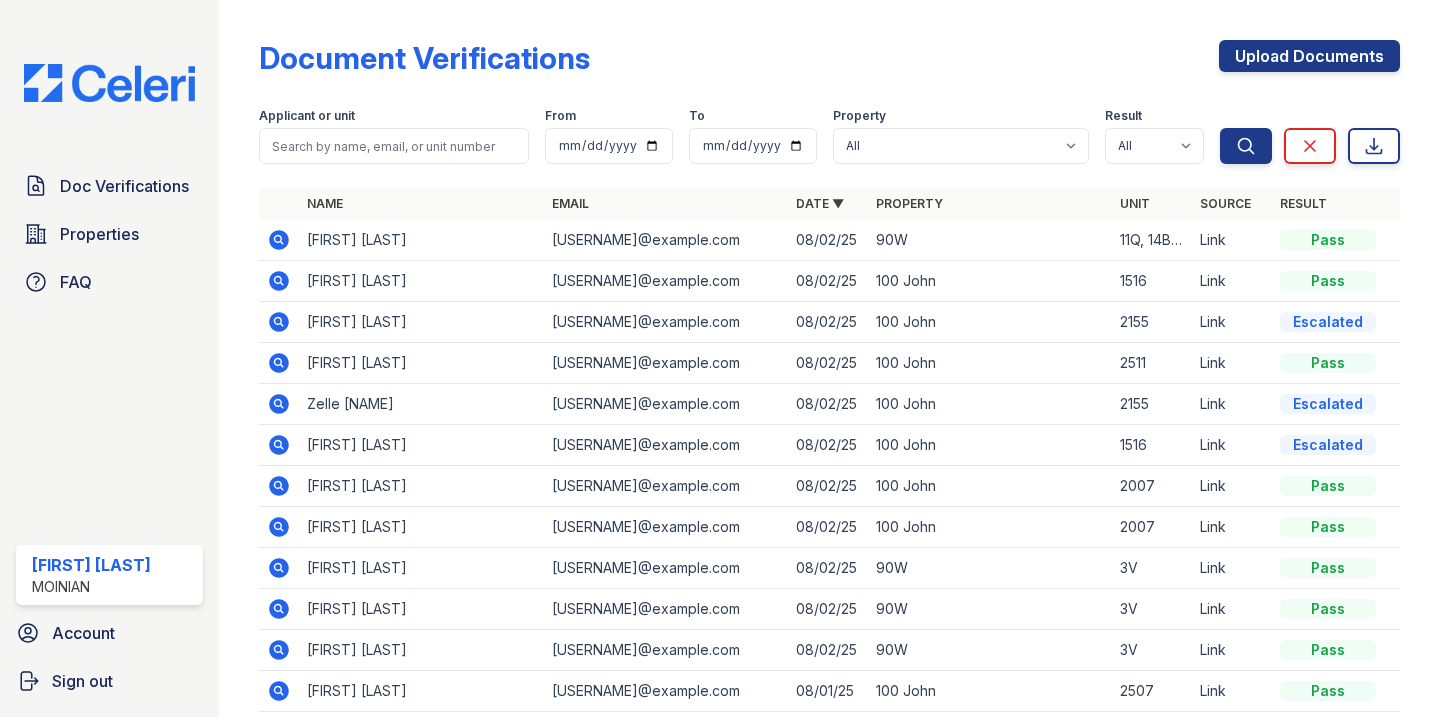 scroll, scrollTop: 107, scrollLeft: 0, axis: vertical 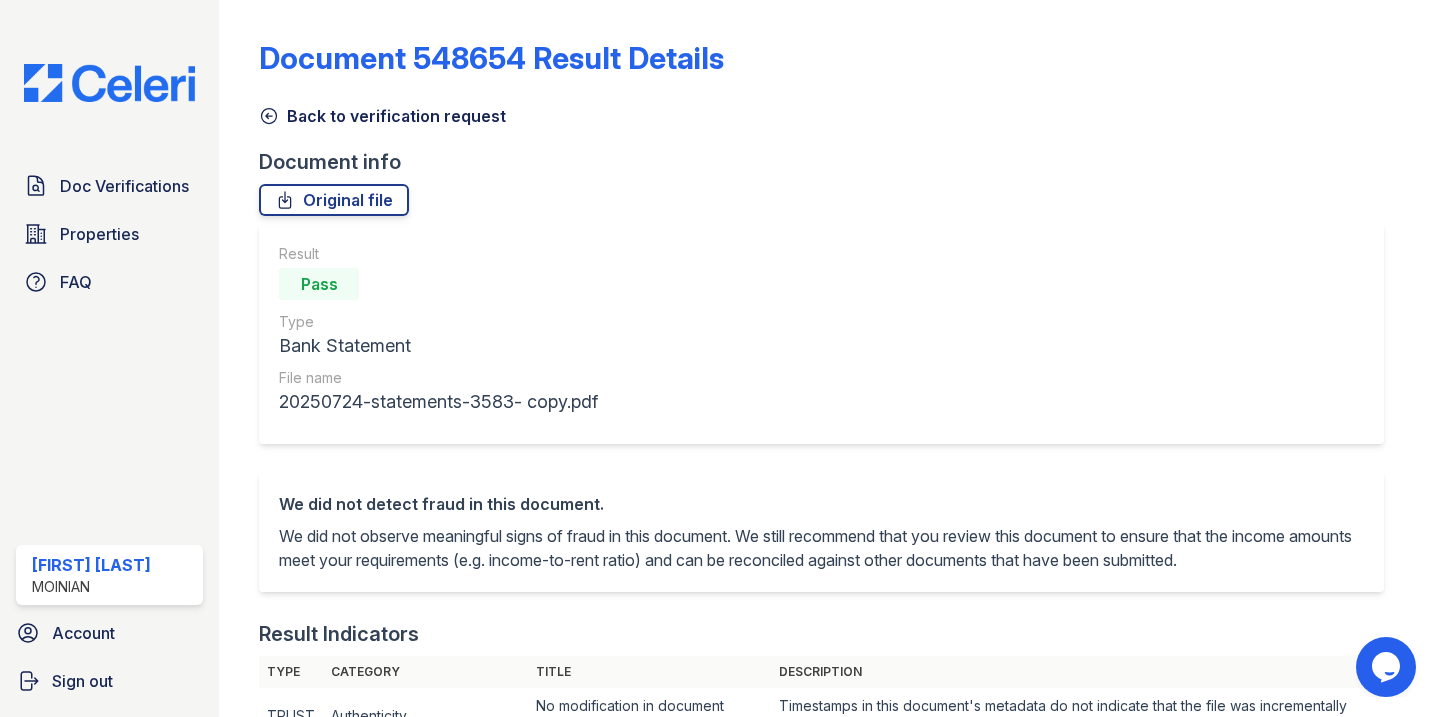 click on "Back to verification request" at bounding box center (382, 116) 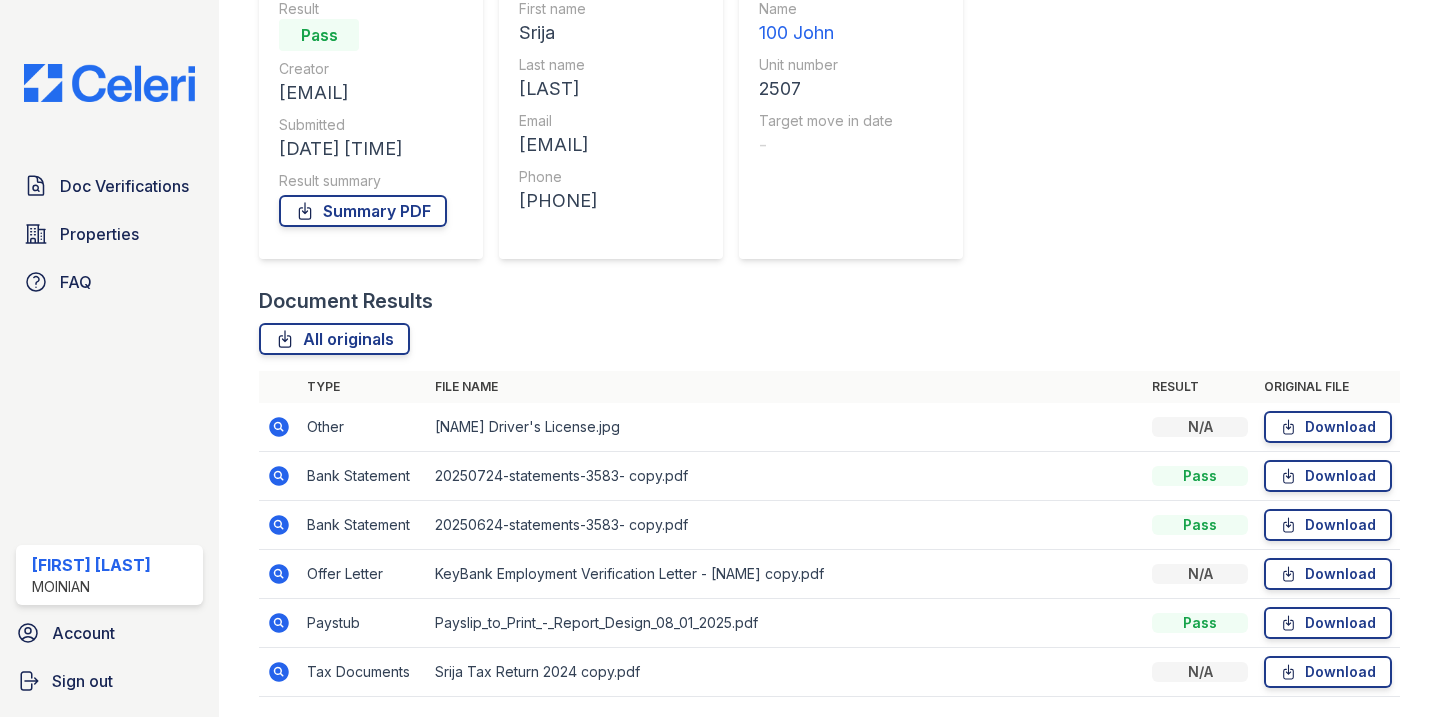 scroll, scrollTop: 219, scrollLeft: 0, axis: vertical 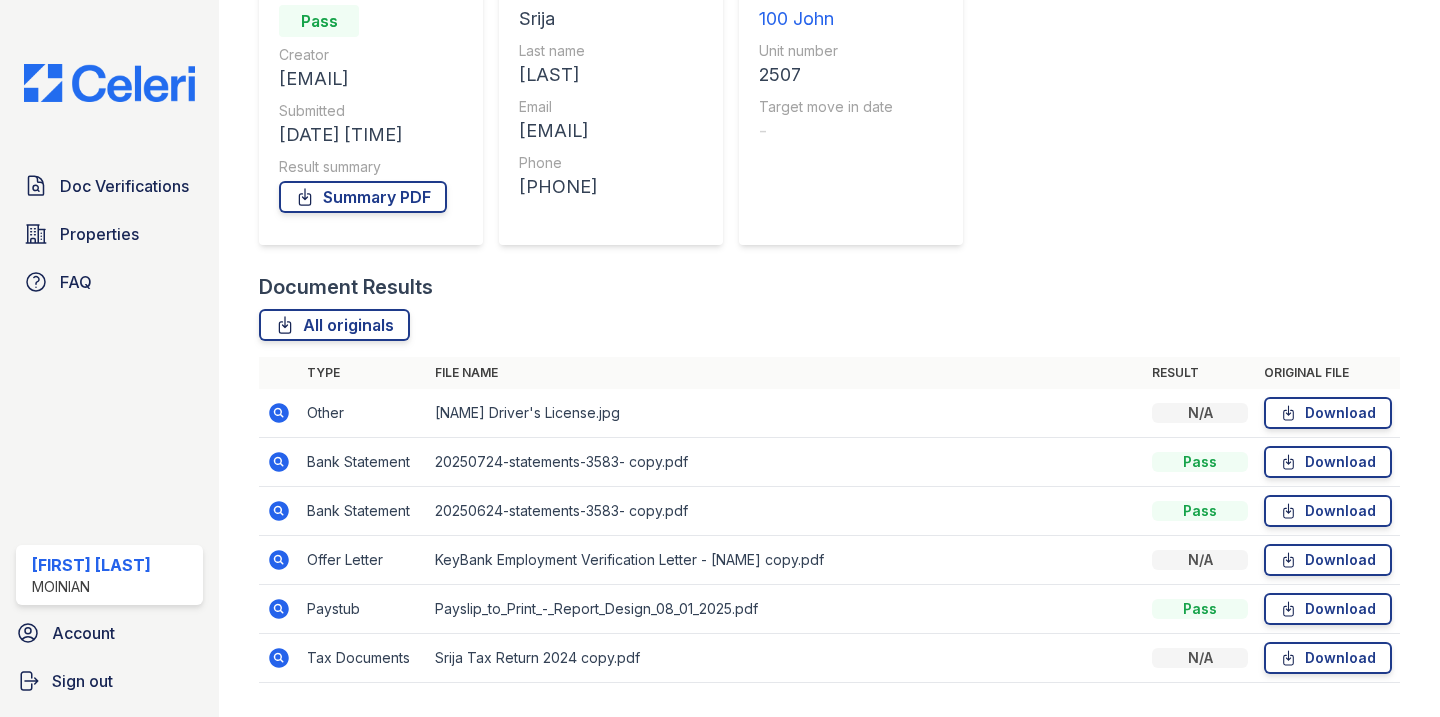 click 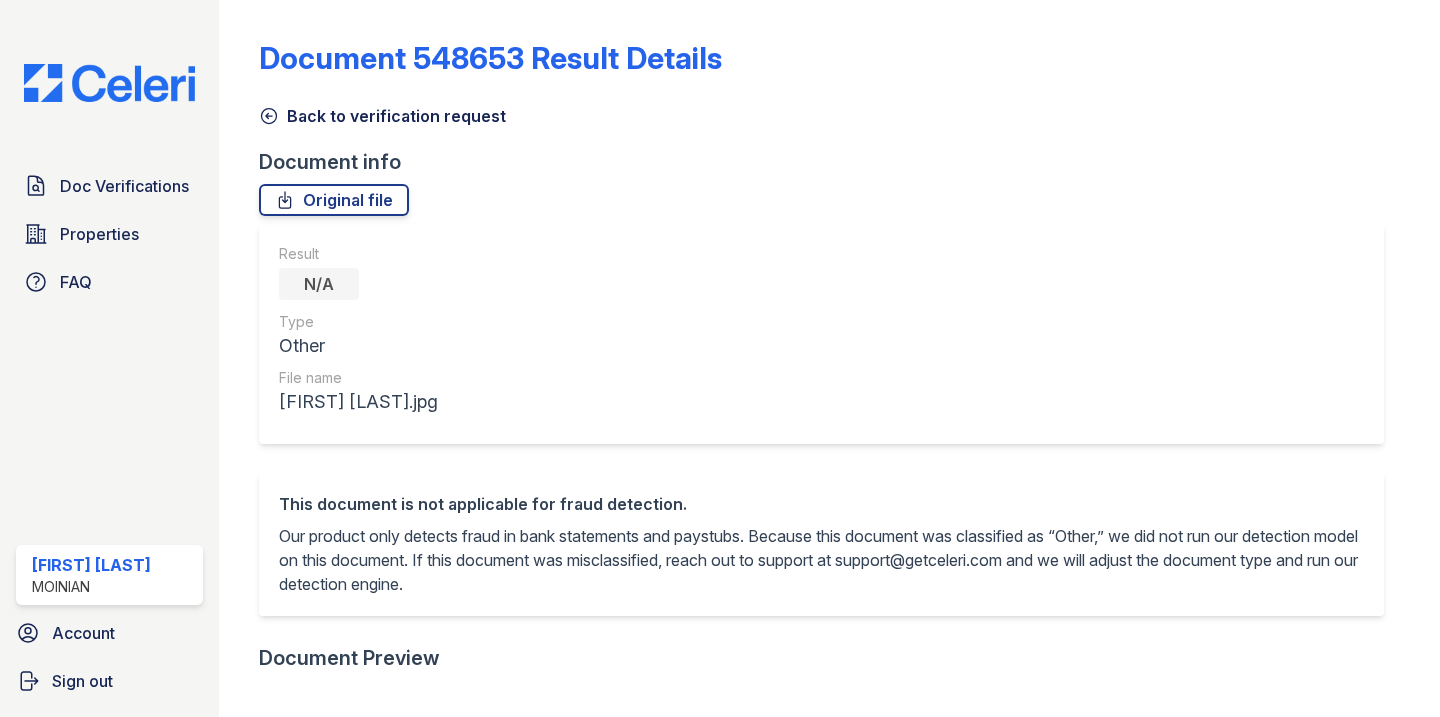 scroll, scrollTop: 0, scrollLeft: 0, axis: both 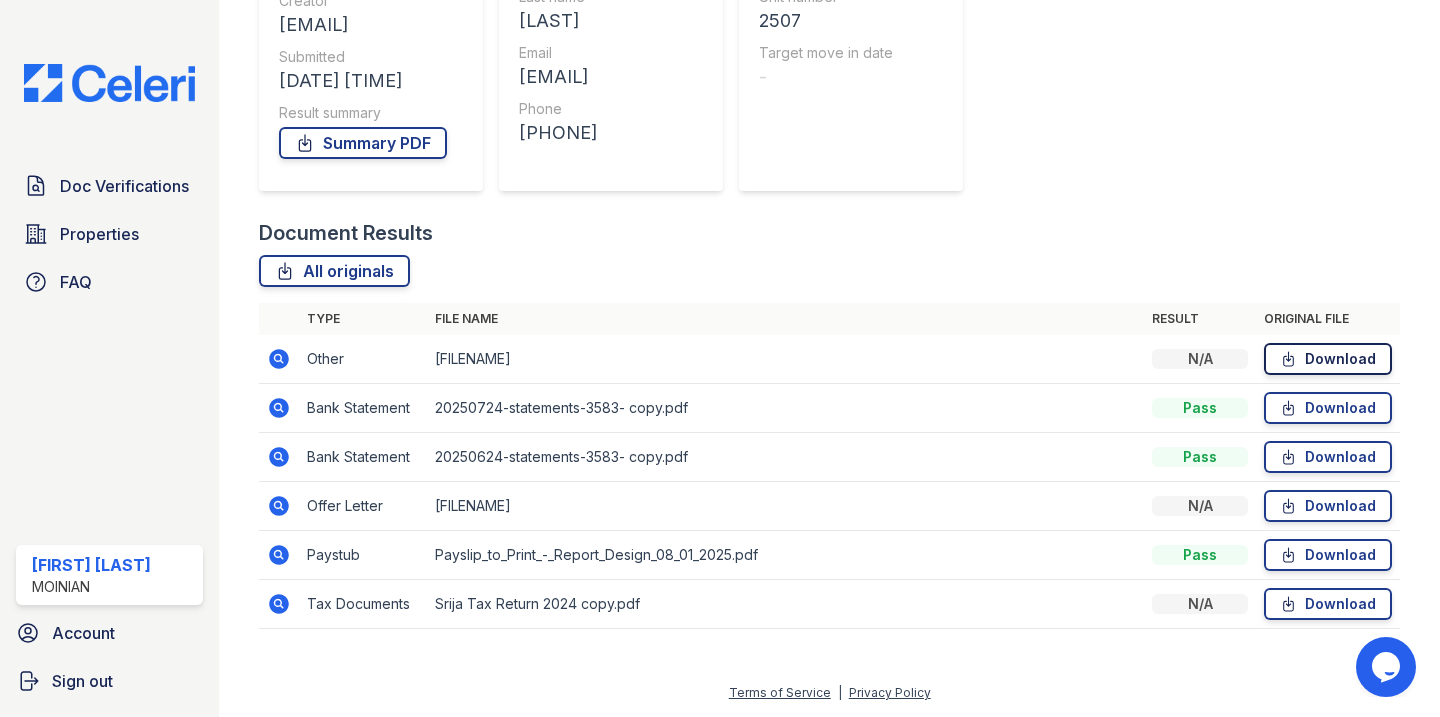 click on "Download" at bounding box center [1328, 359] 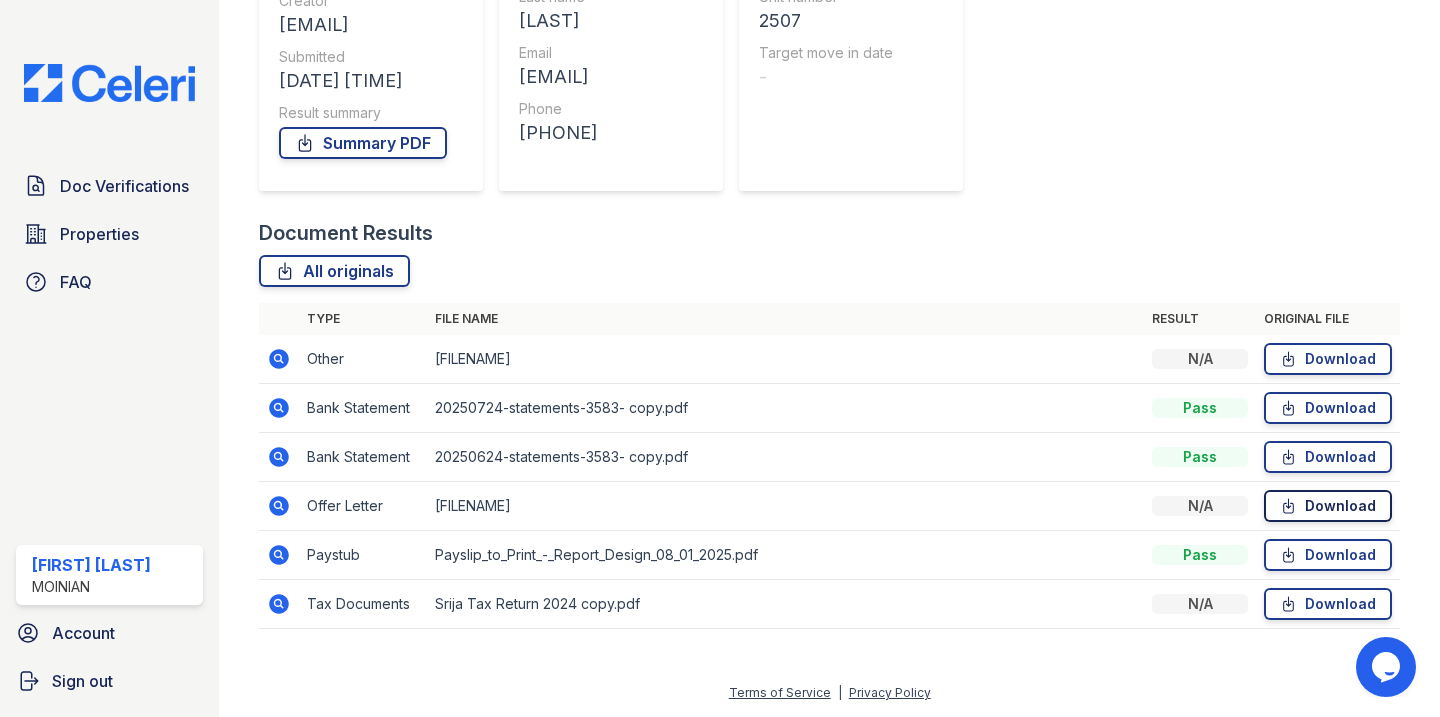 click on "Download" at bounding box center (1328, 506) 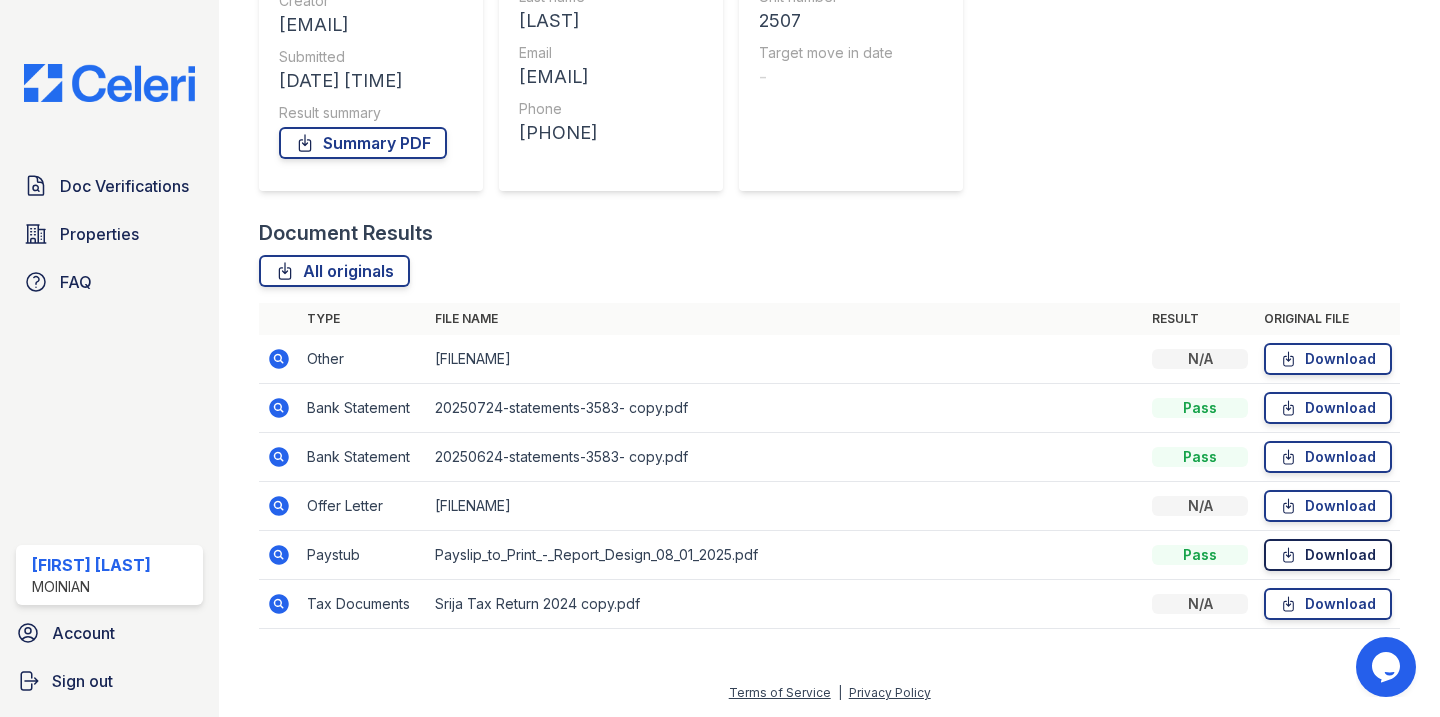 click on "Download" at bounding box center [1328, 555] 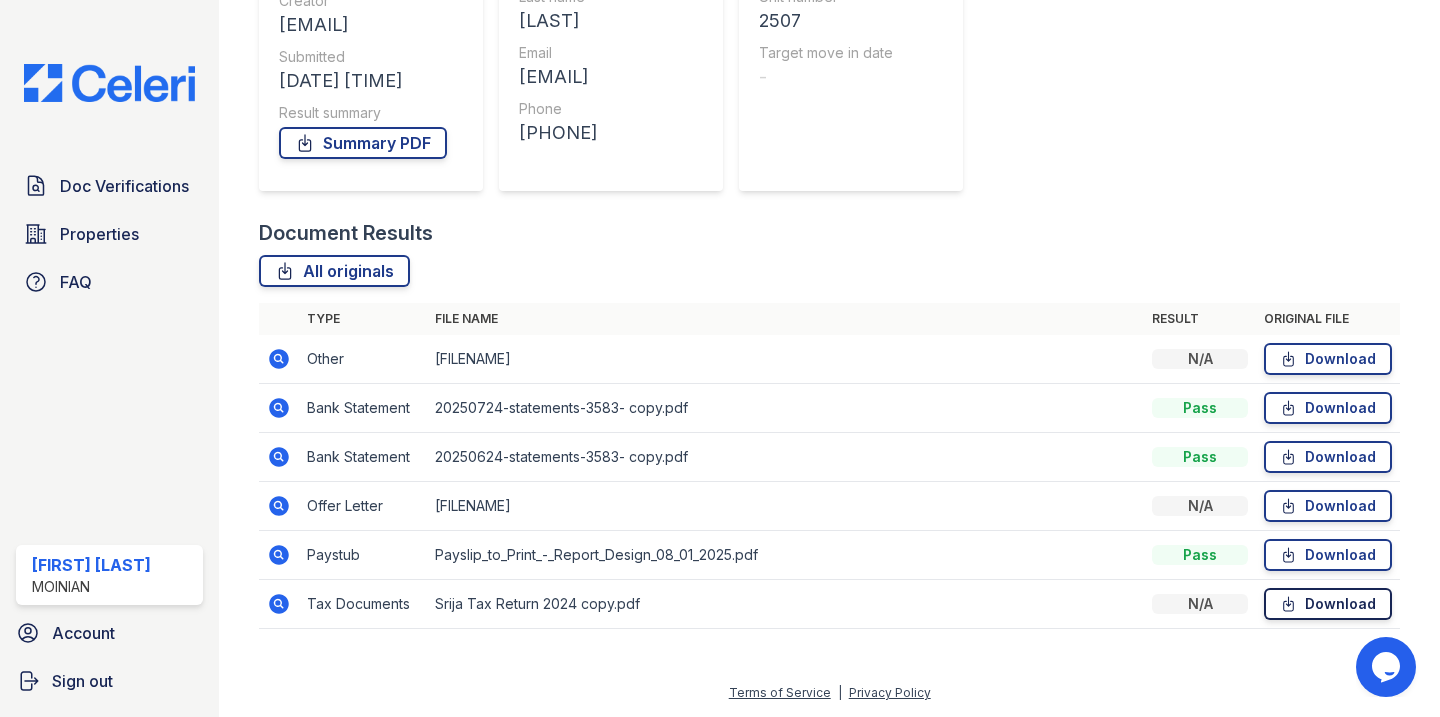 click on "Download" at bounding box center [1328, 604] 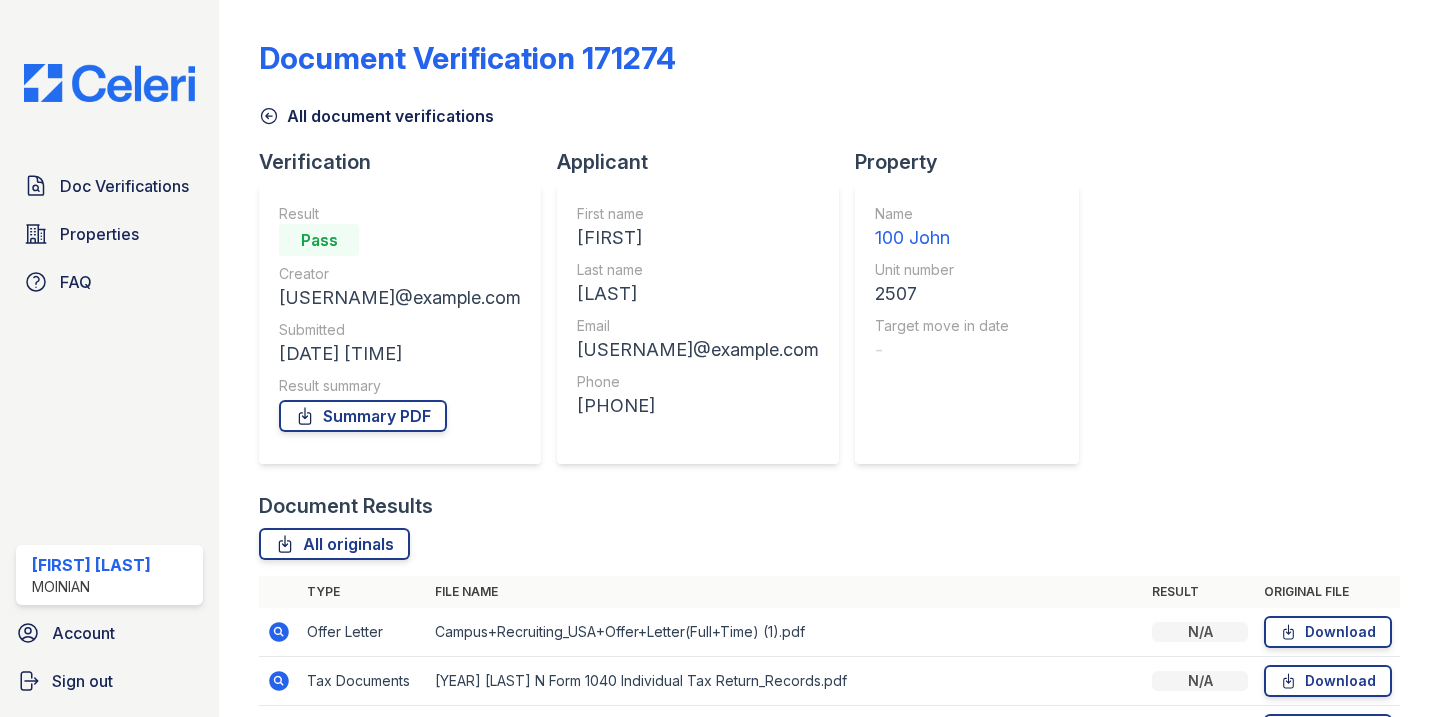 scroll, scrollTop: 0, scrollLeft: 0, axis: both 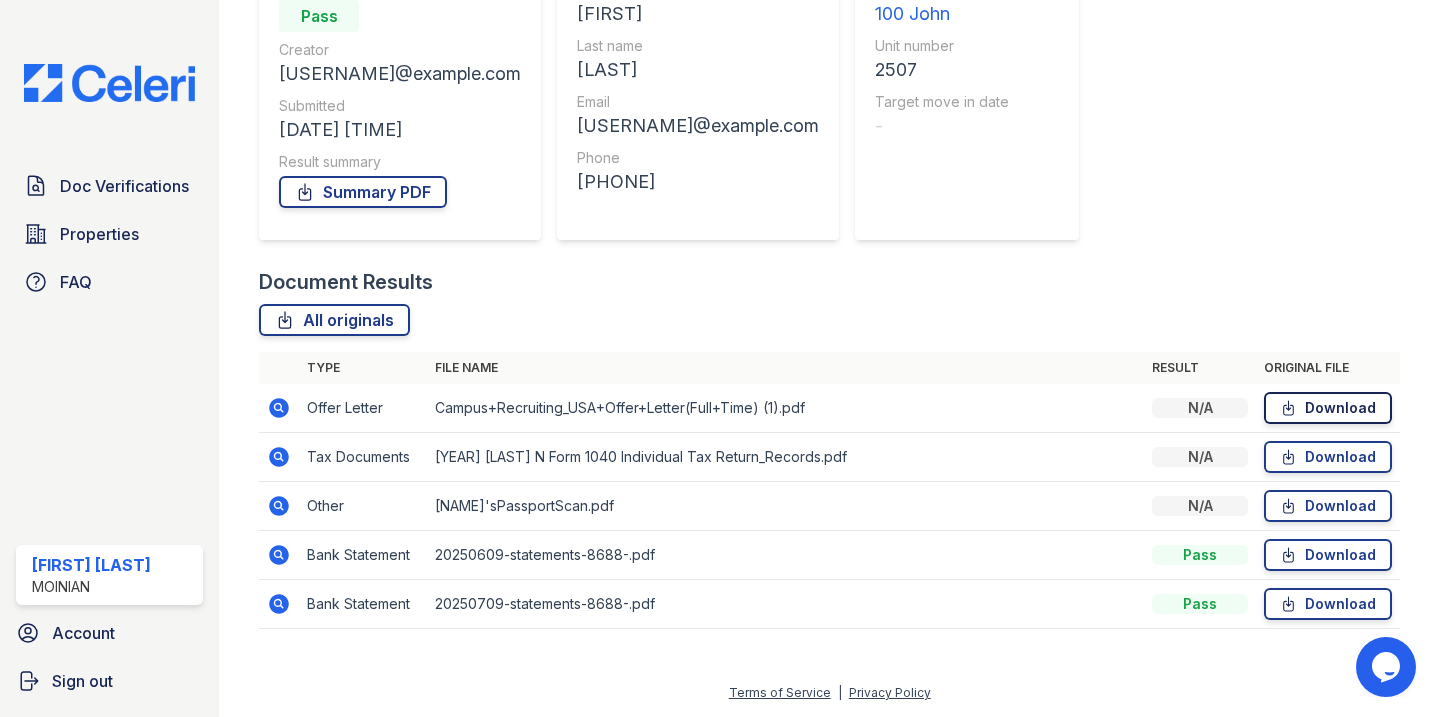 click on "Download" at bounding box center (1328, 408) 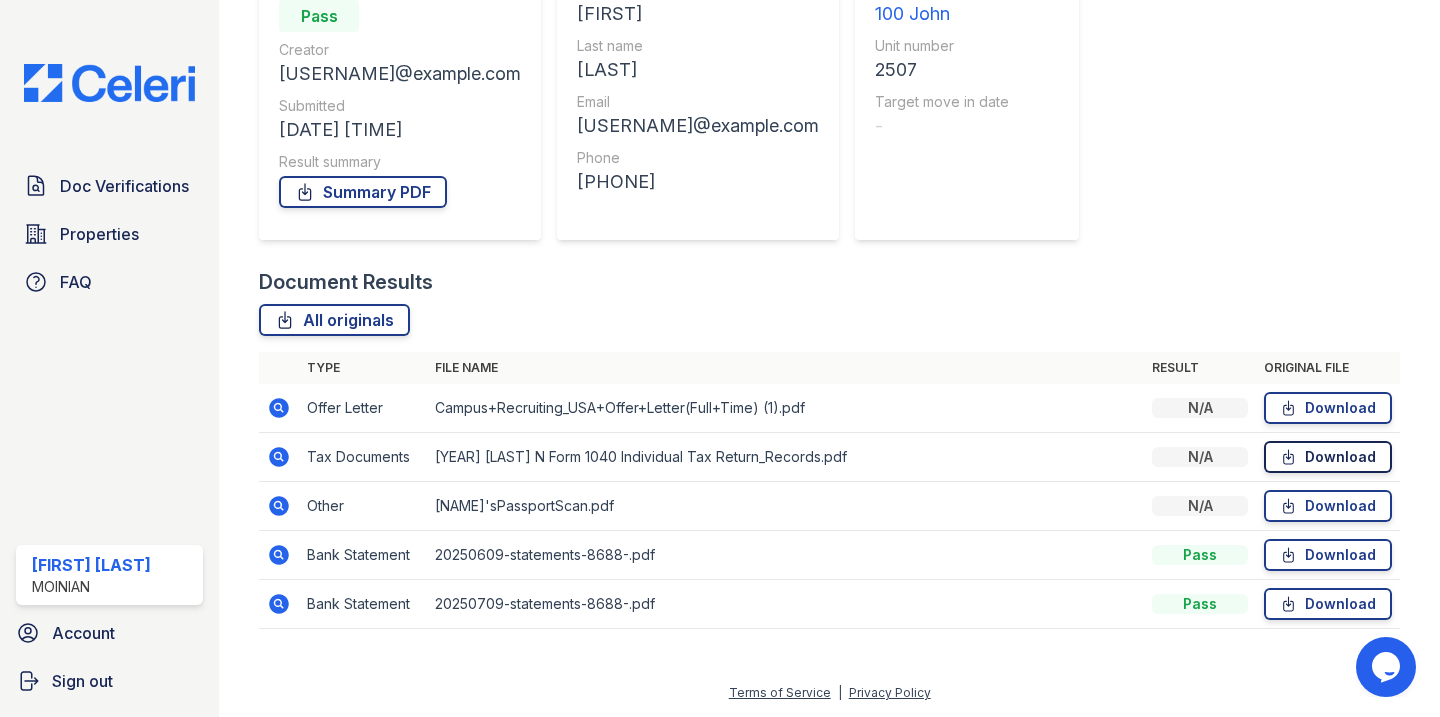 click on "Download" at bounding box center (1328, 457) 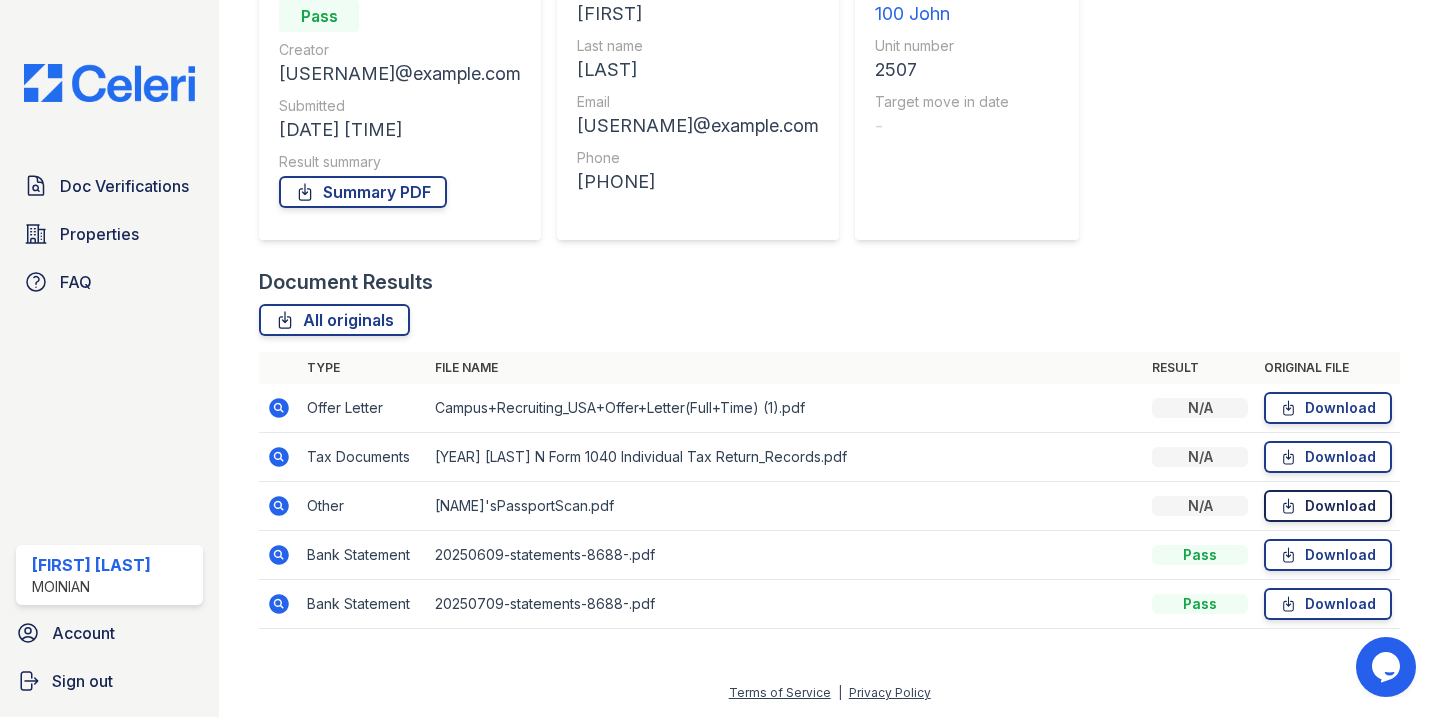 click on "Download" at bounding box center (1328, 506) 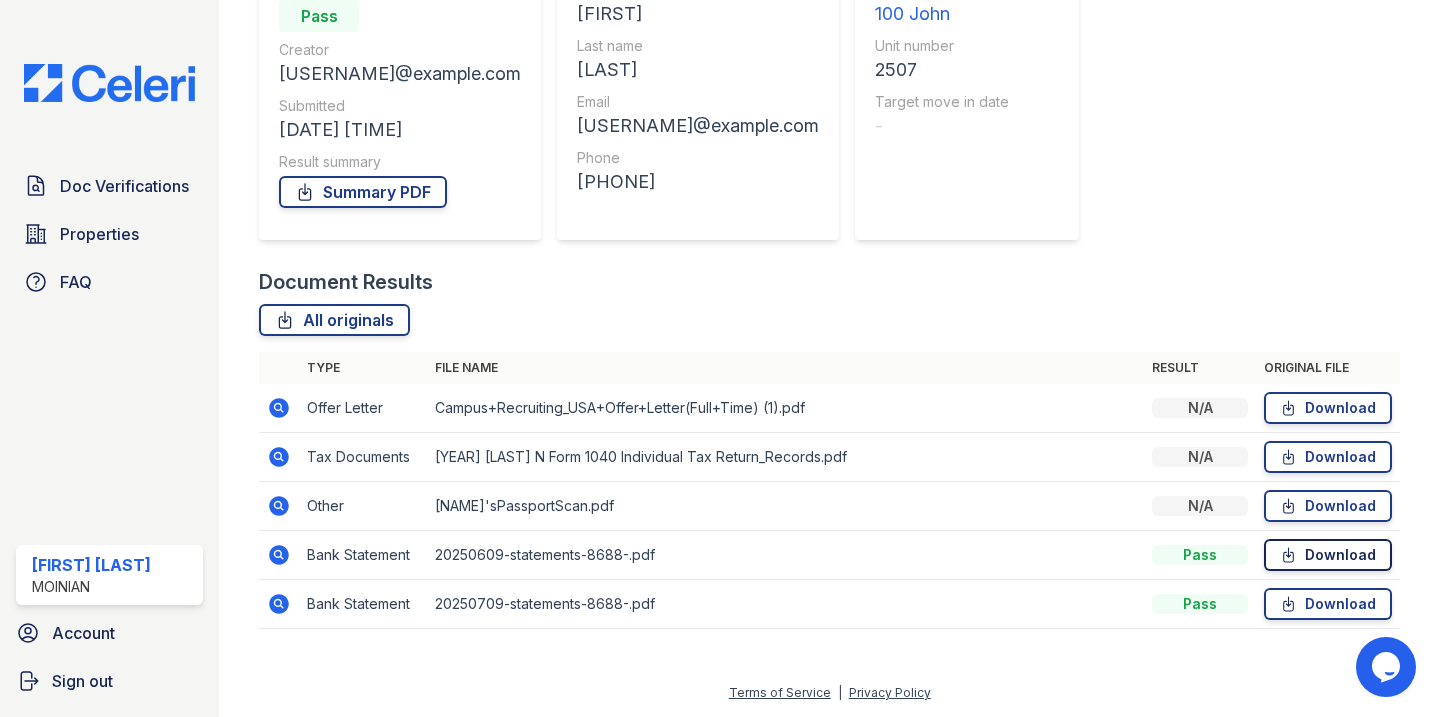 click on "Download" at bounding box center (1328, 555) 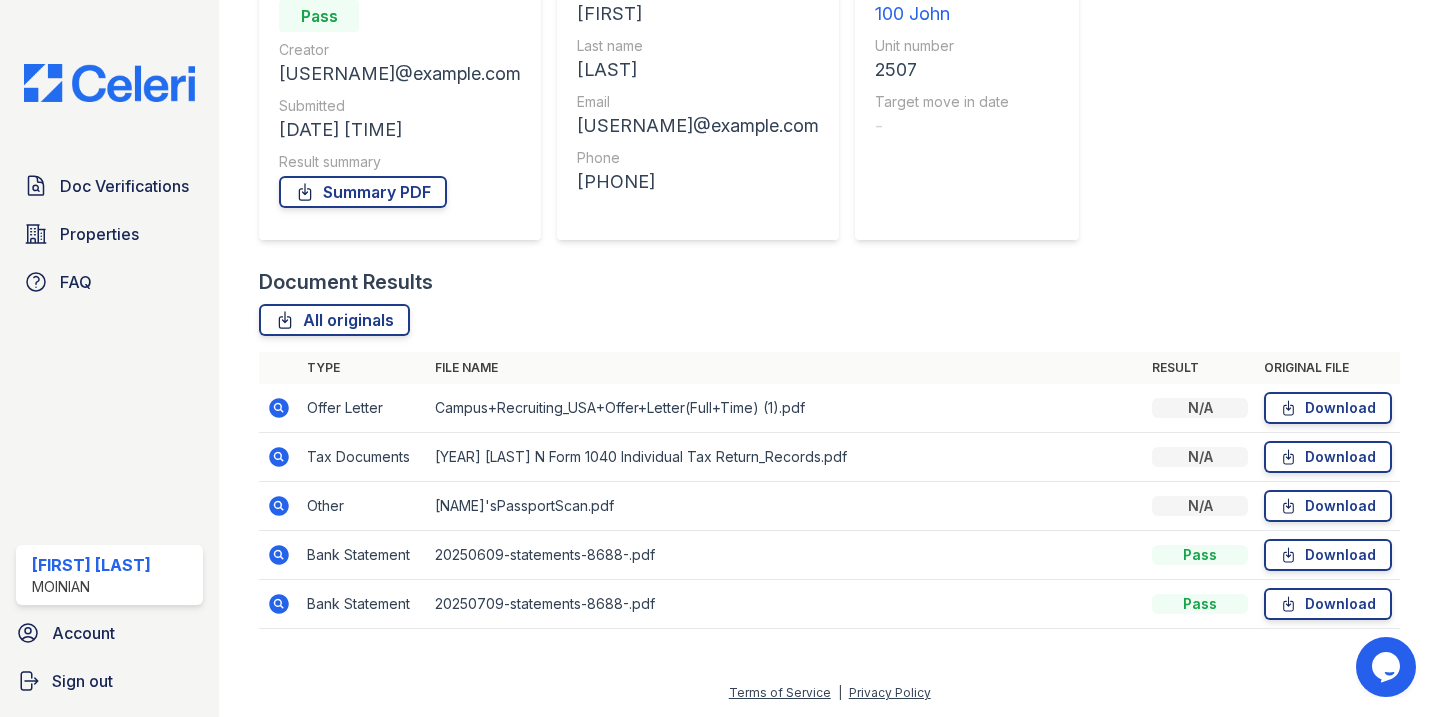 click at bounding box center [829, 639] 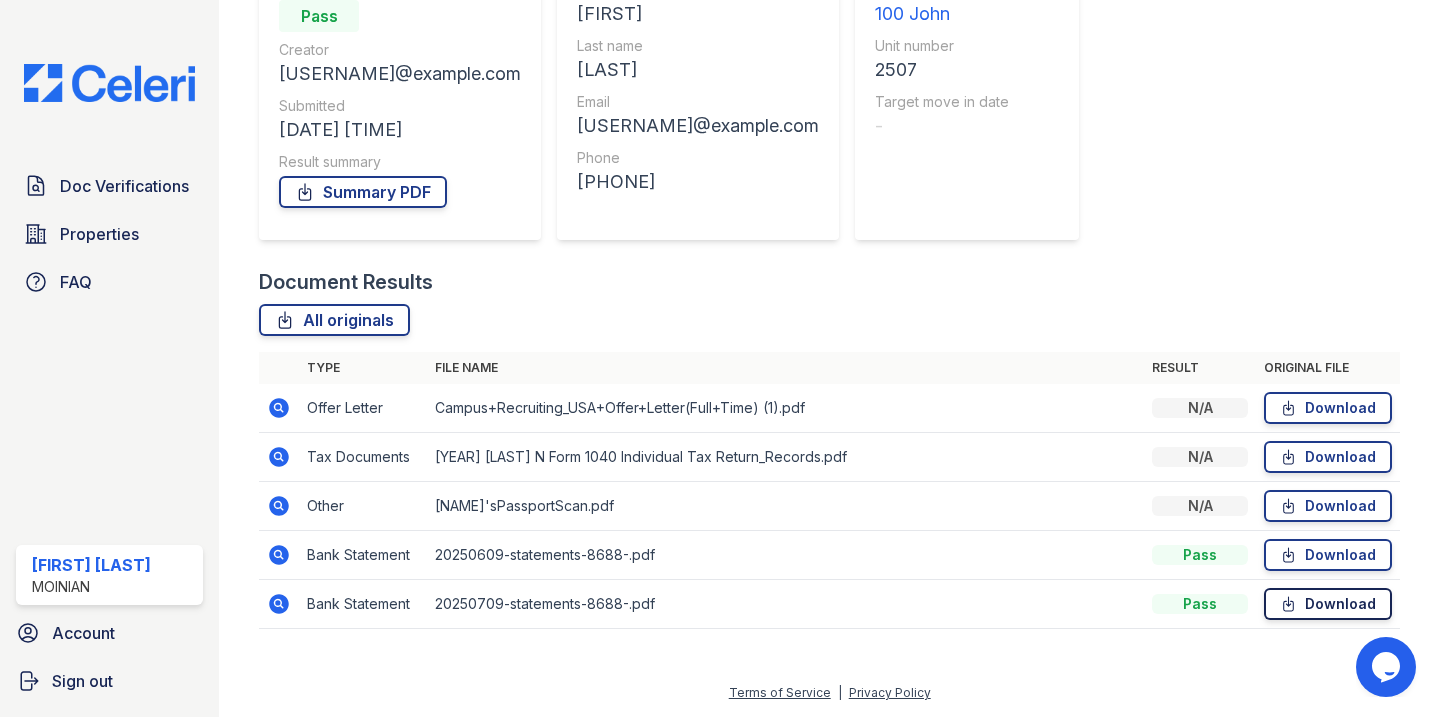 click on "Download" at bounding box center (1328, 604) 